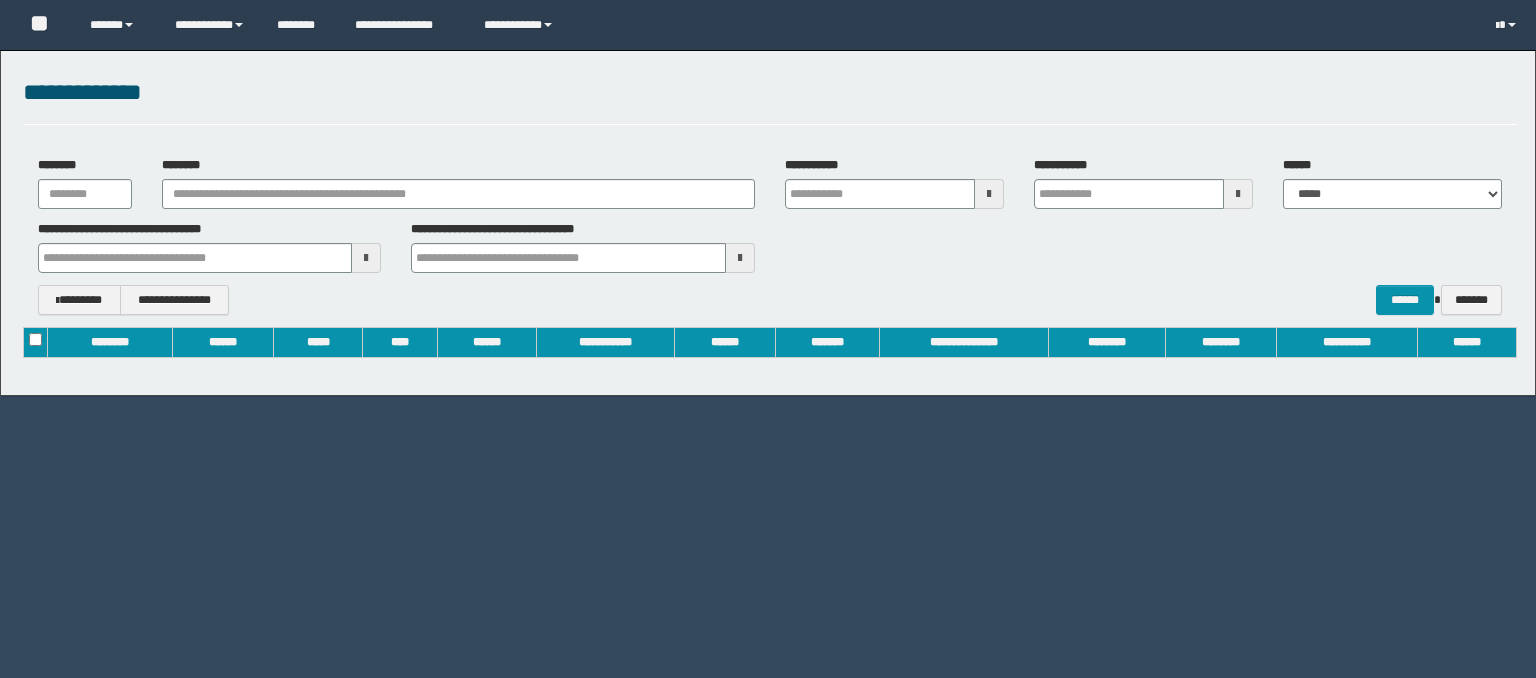 scroll, scrollTop: 0, scrollLeft: 0, axis: both 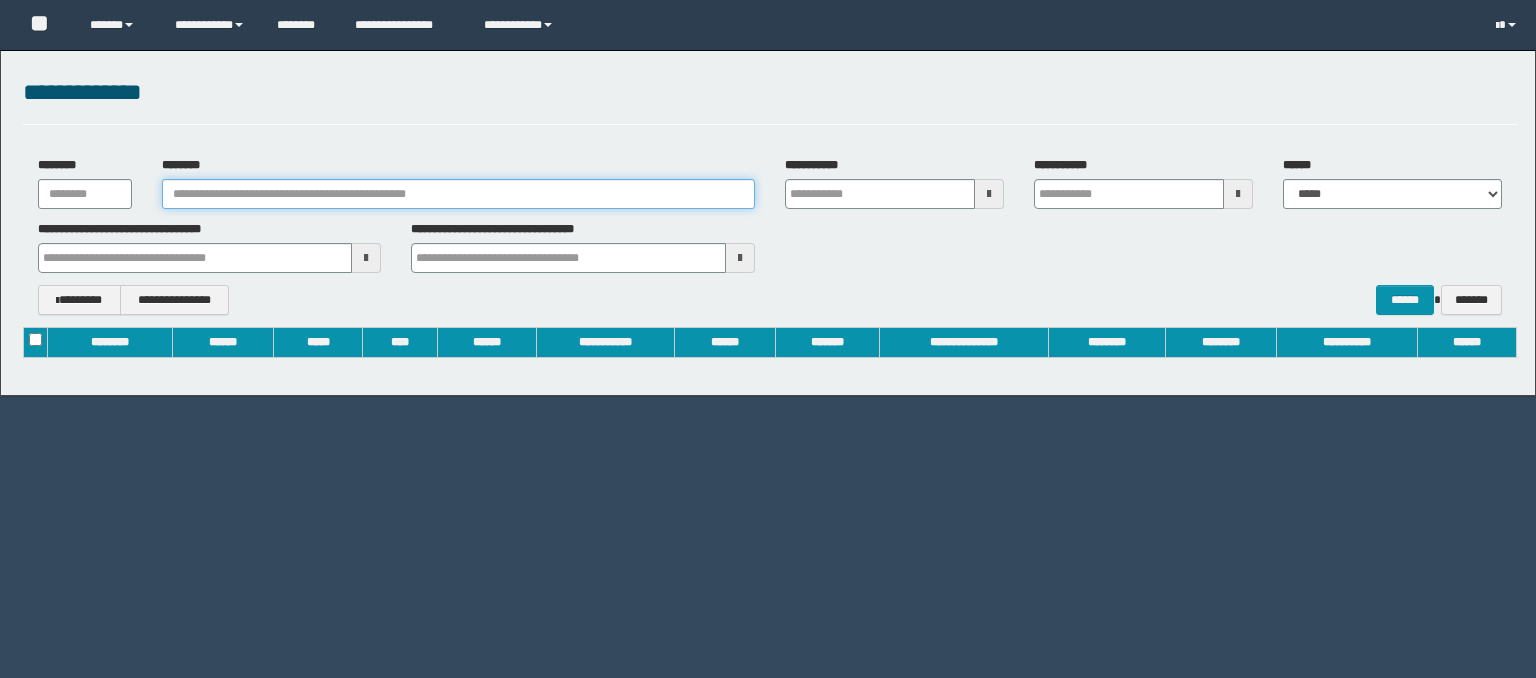 click on "********" at bounding box center [458, 194] 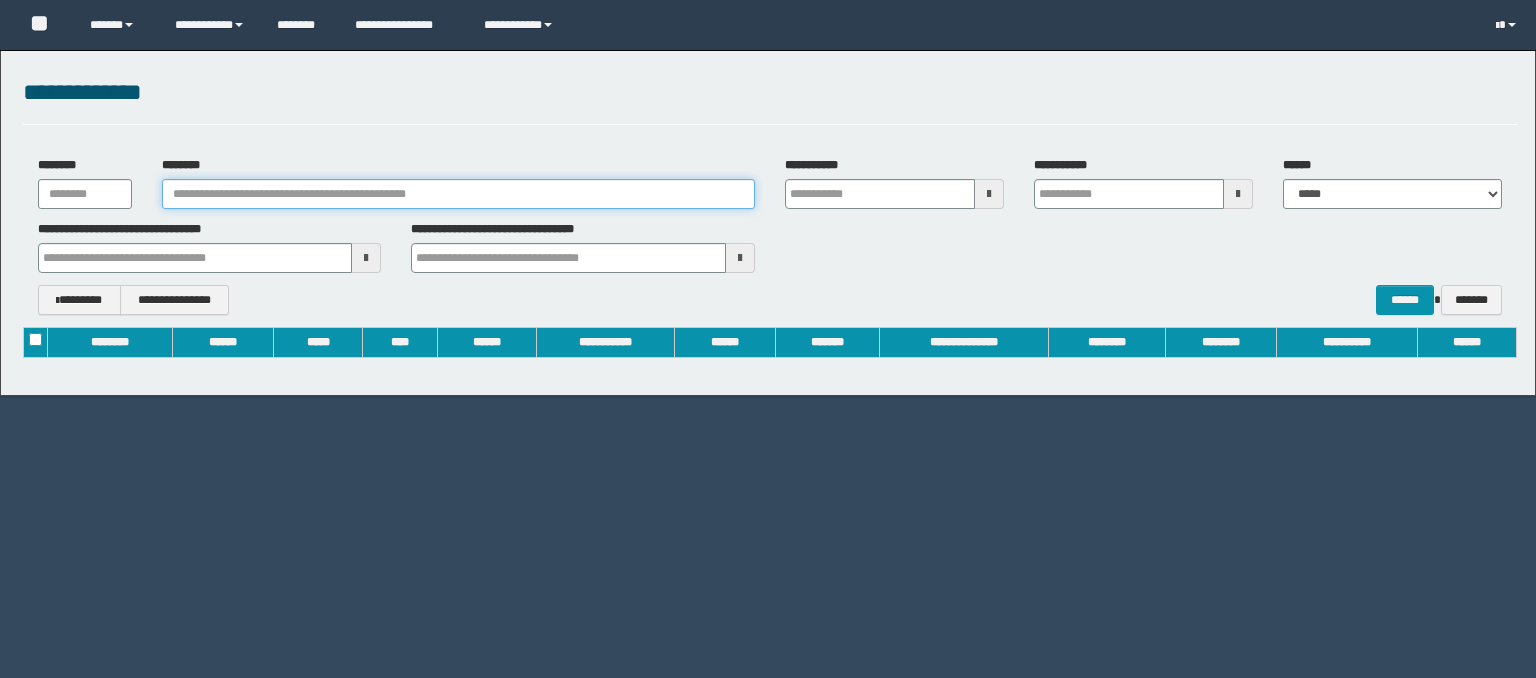 paste on "**********" 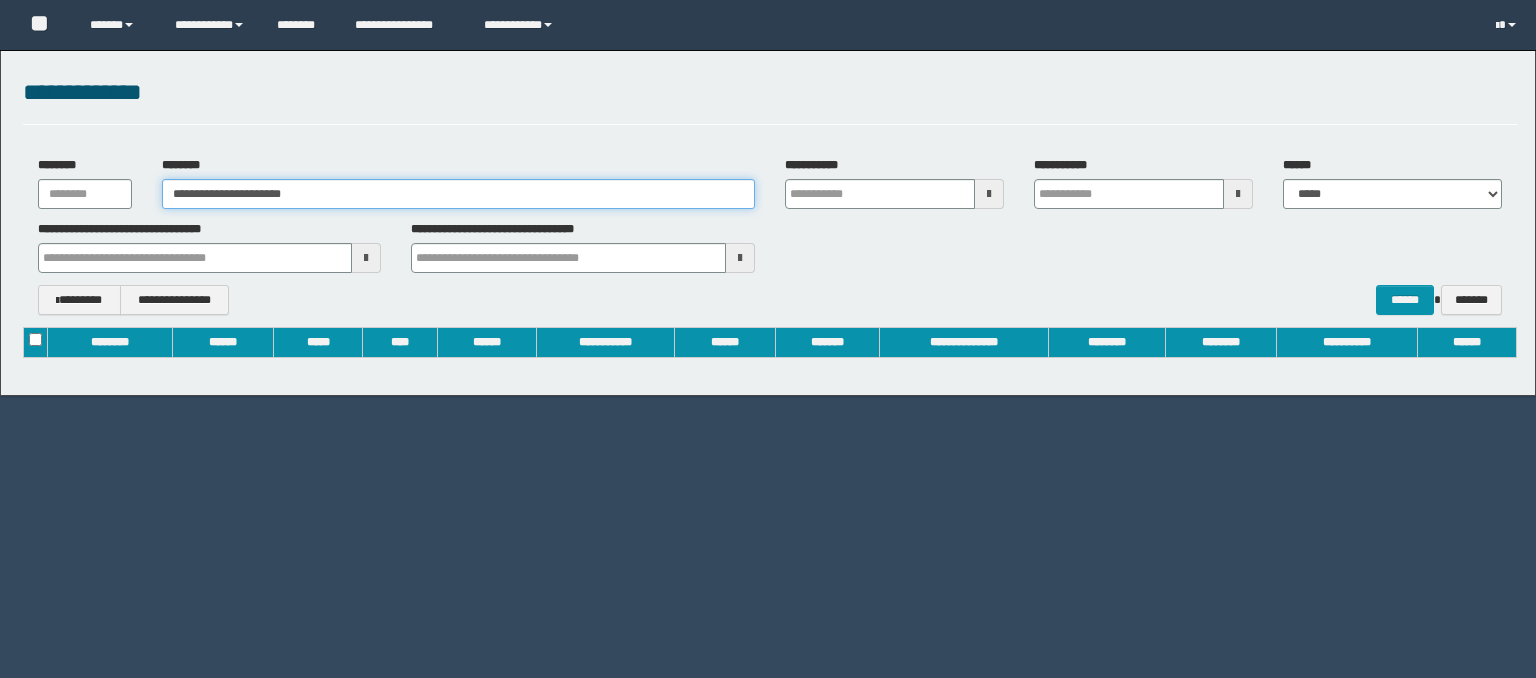 type on "**********" 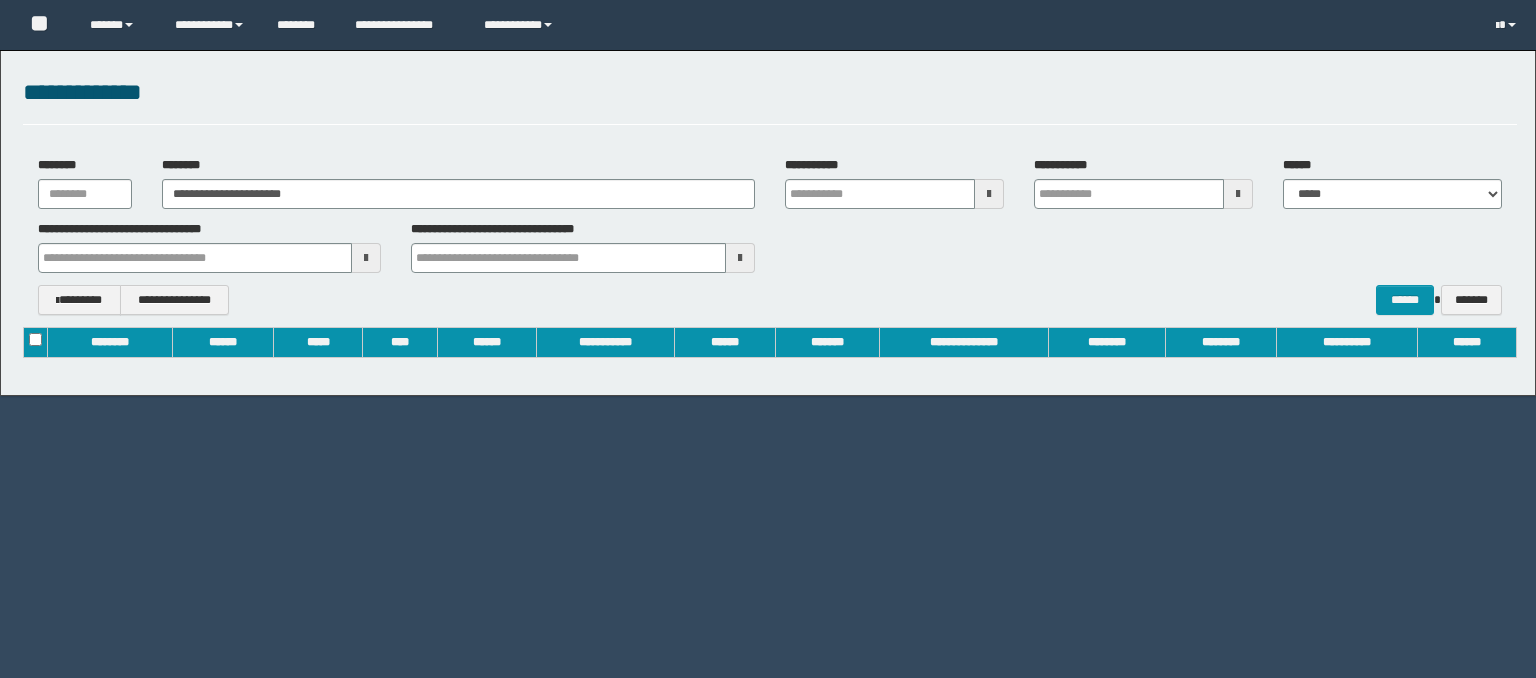 type on "**********" 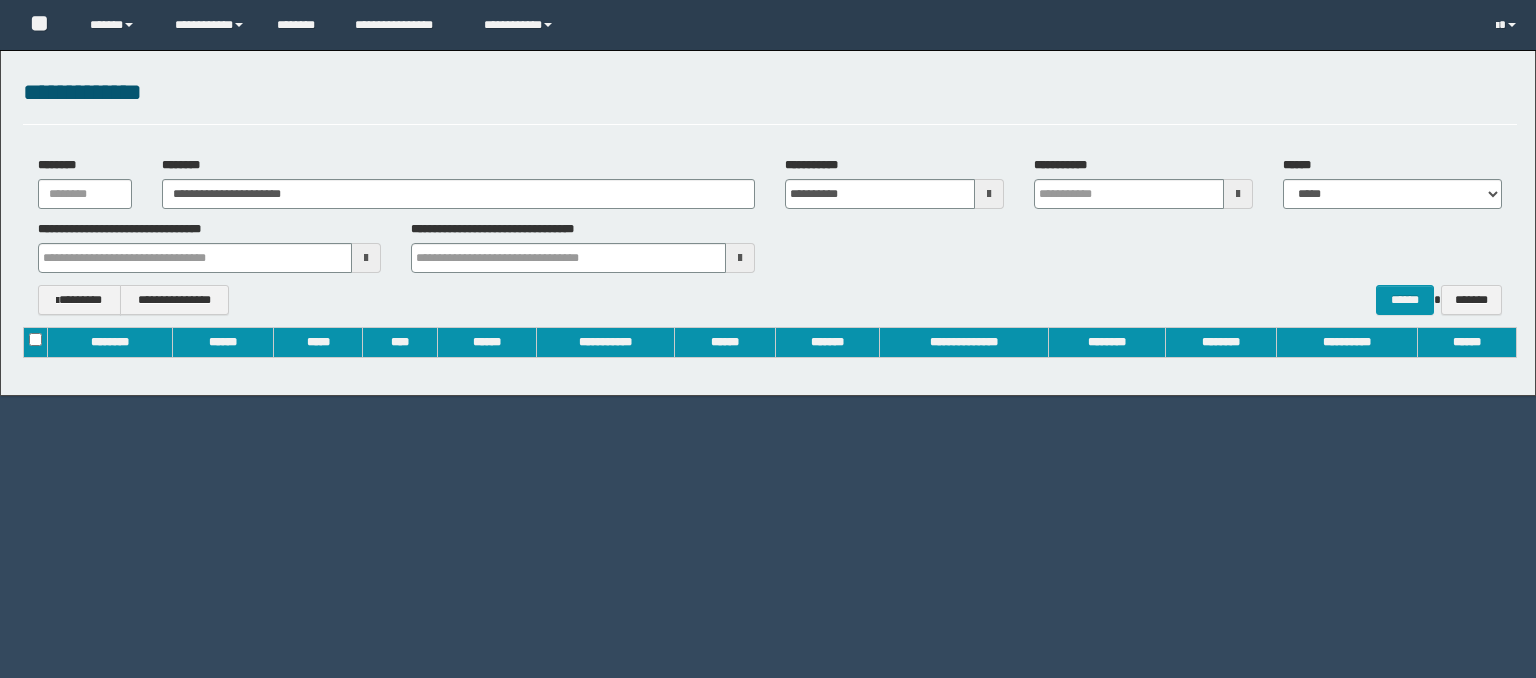 type on "**********" 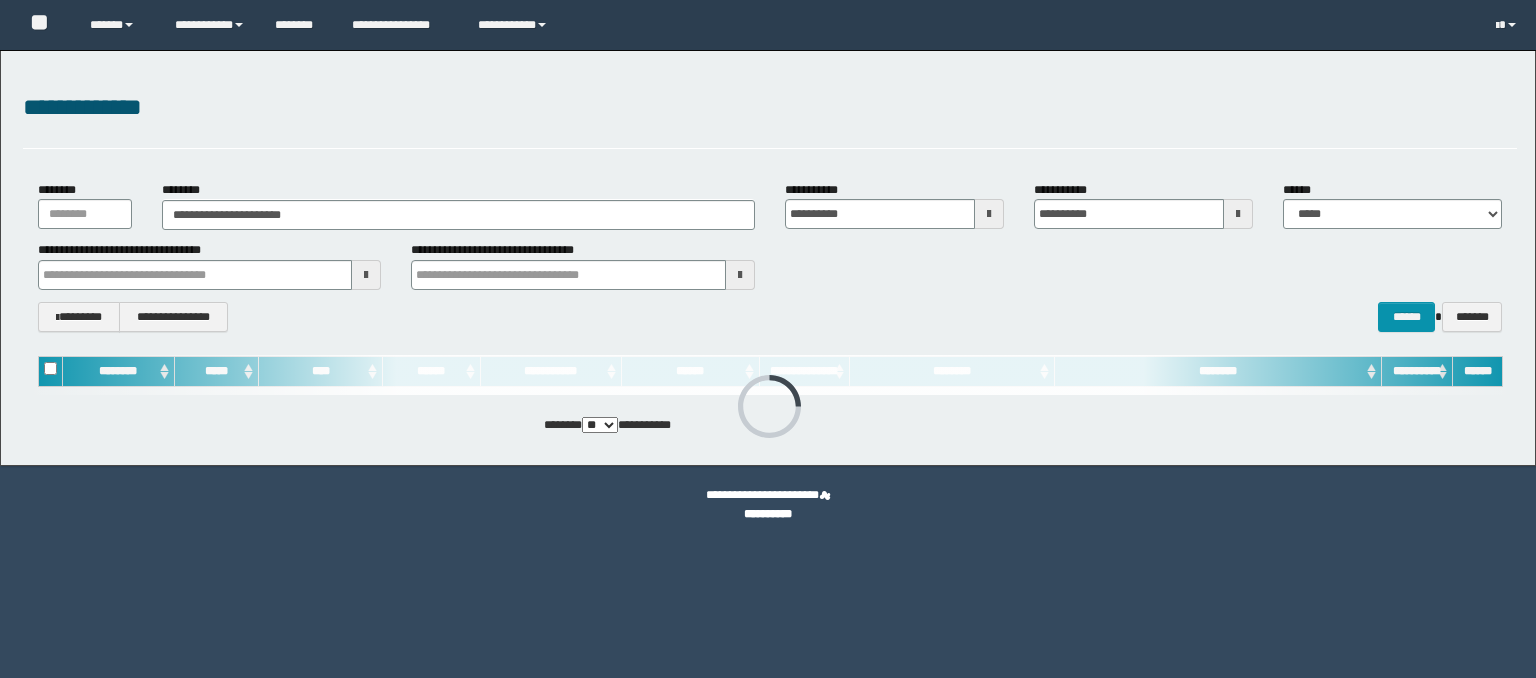 scroll, scrollTop: 0, scrollLeft: 0, axis: both 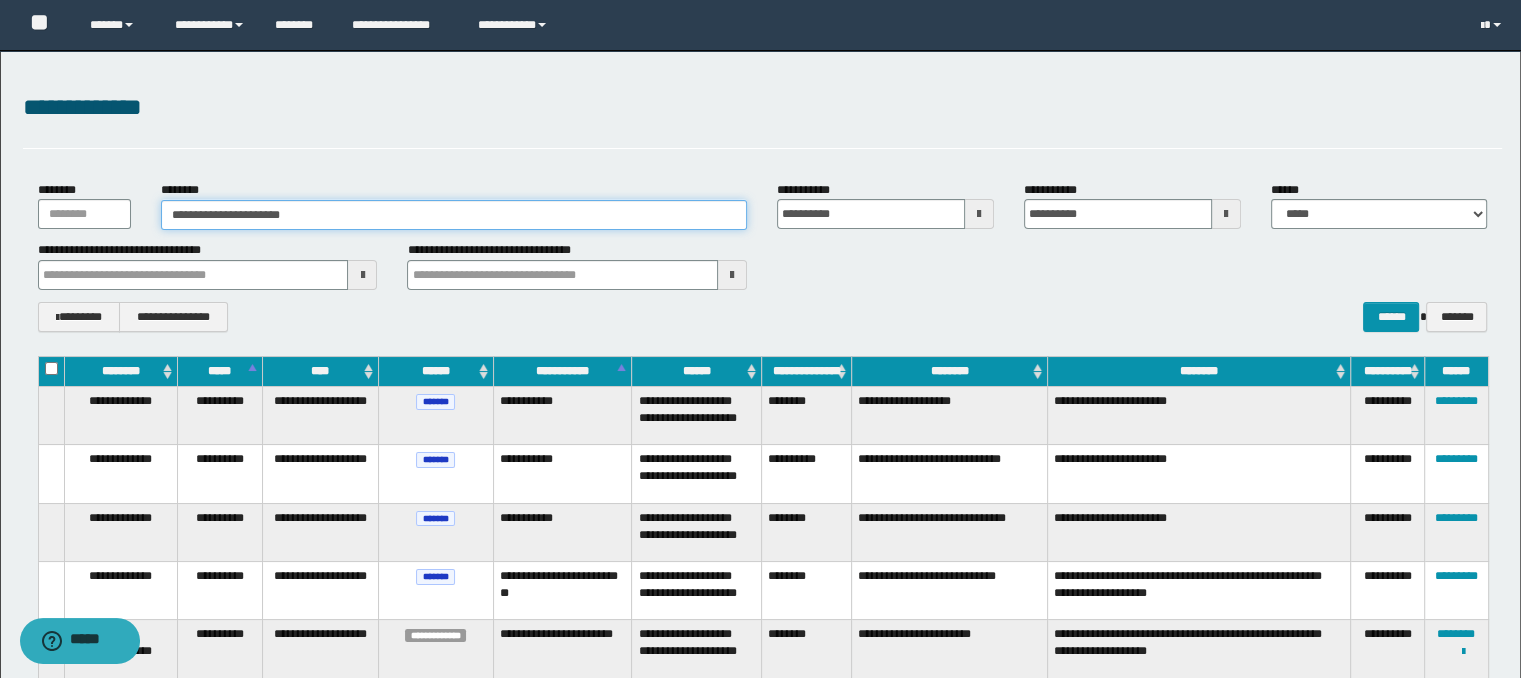 click on "**********" at bounding box center [454, 215] 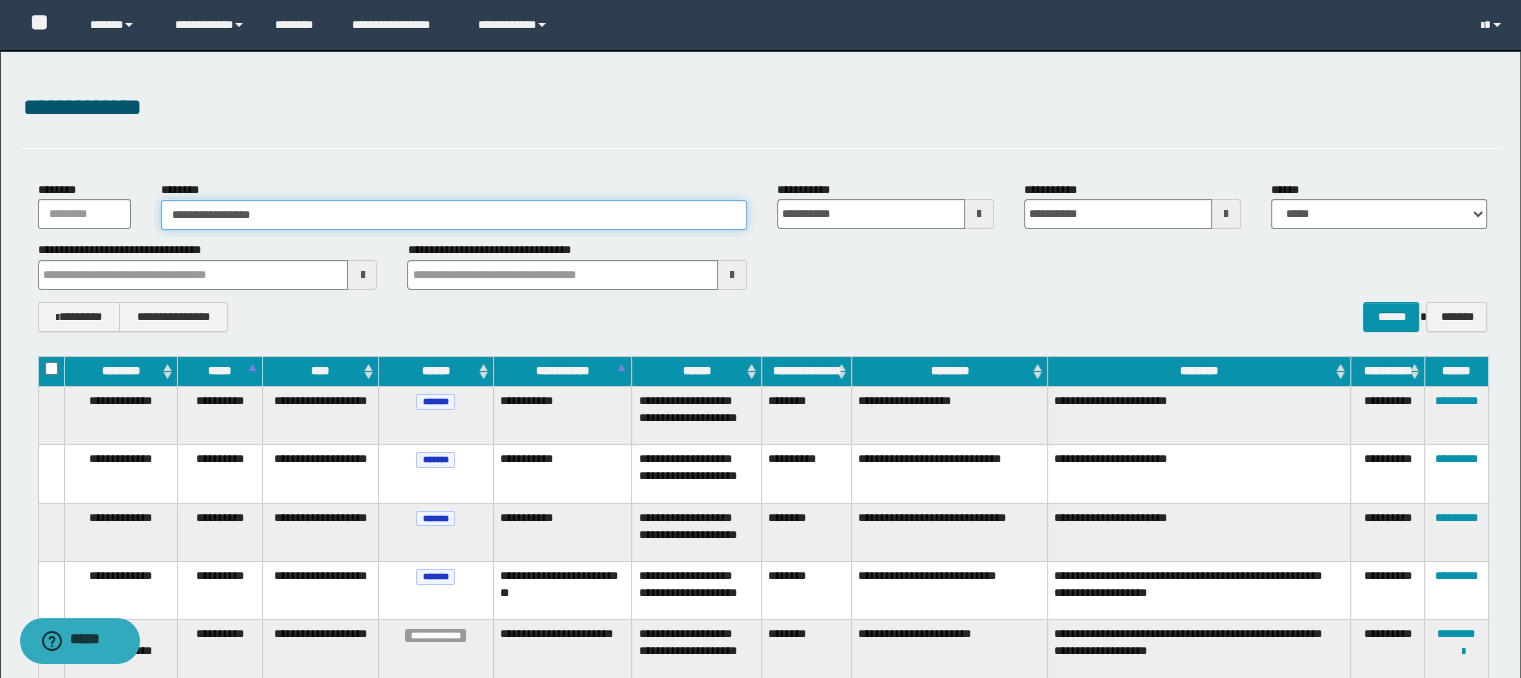 type on "**********" 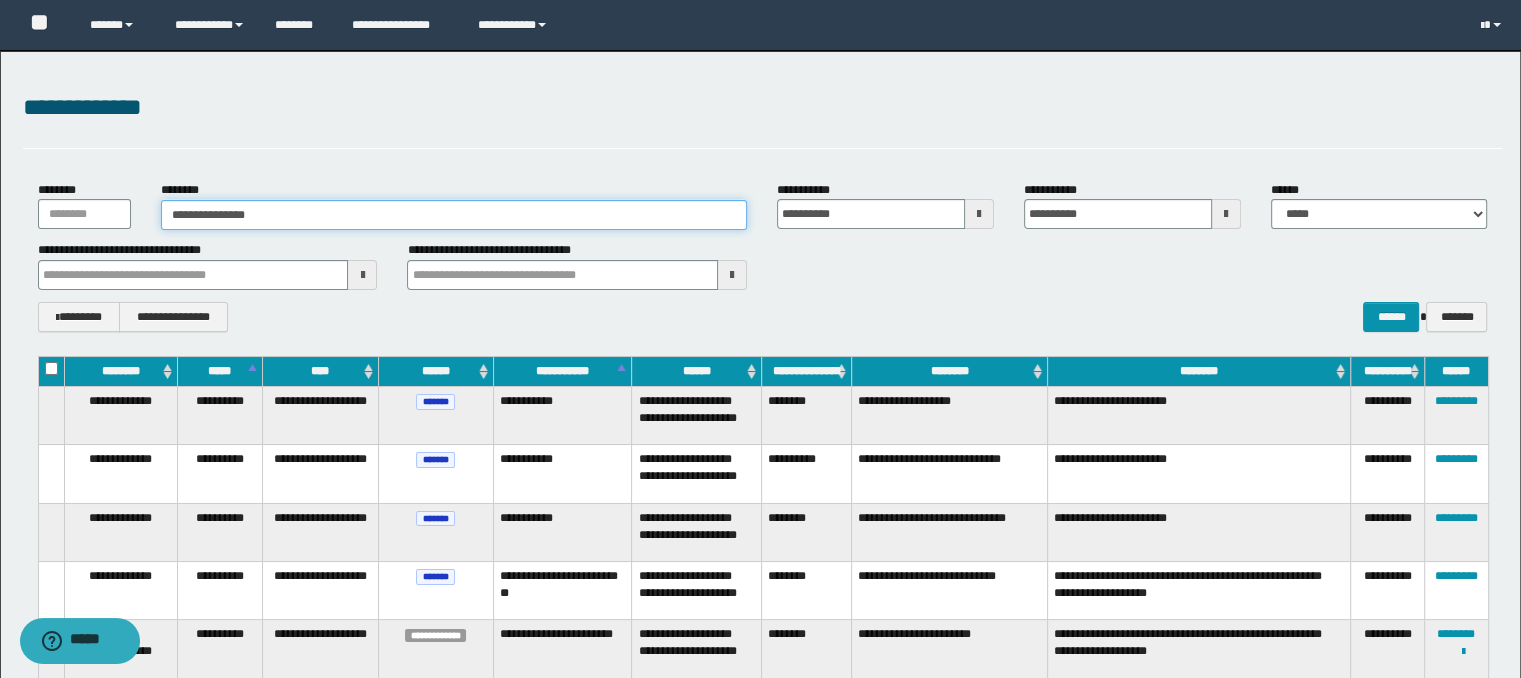 type on "**********" 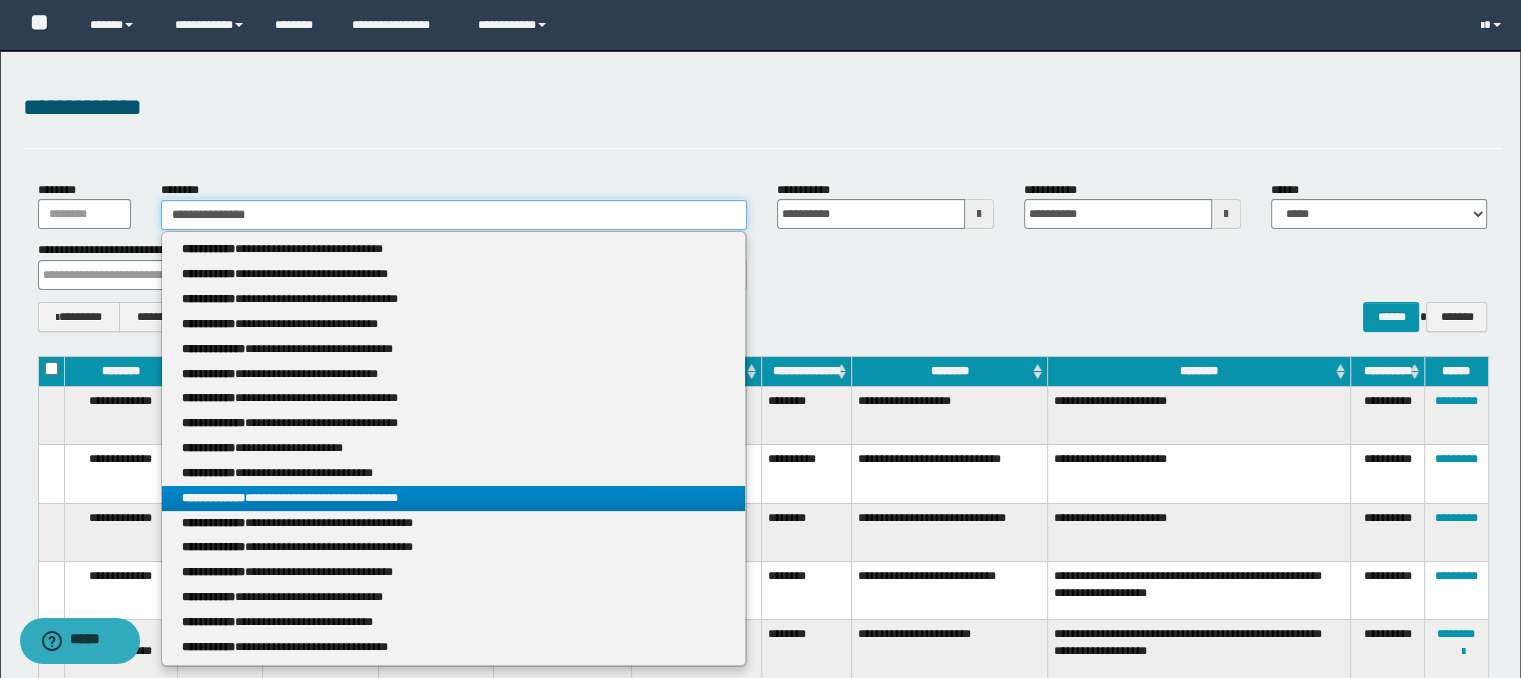 type on "**********" 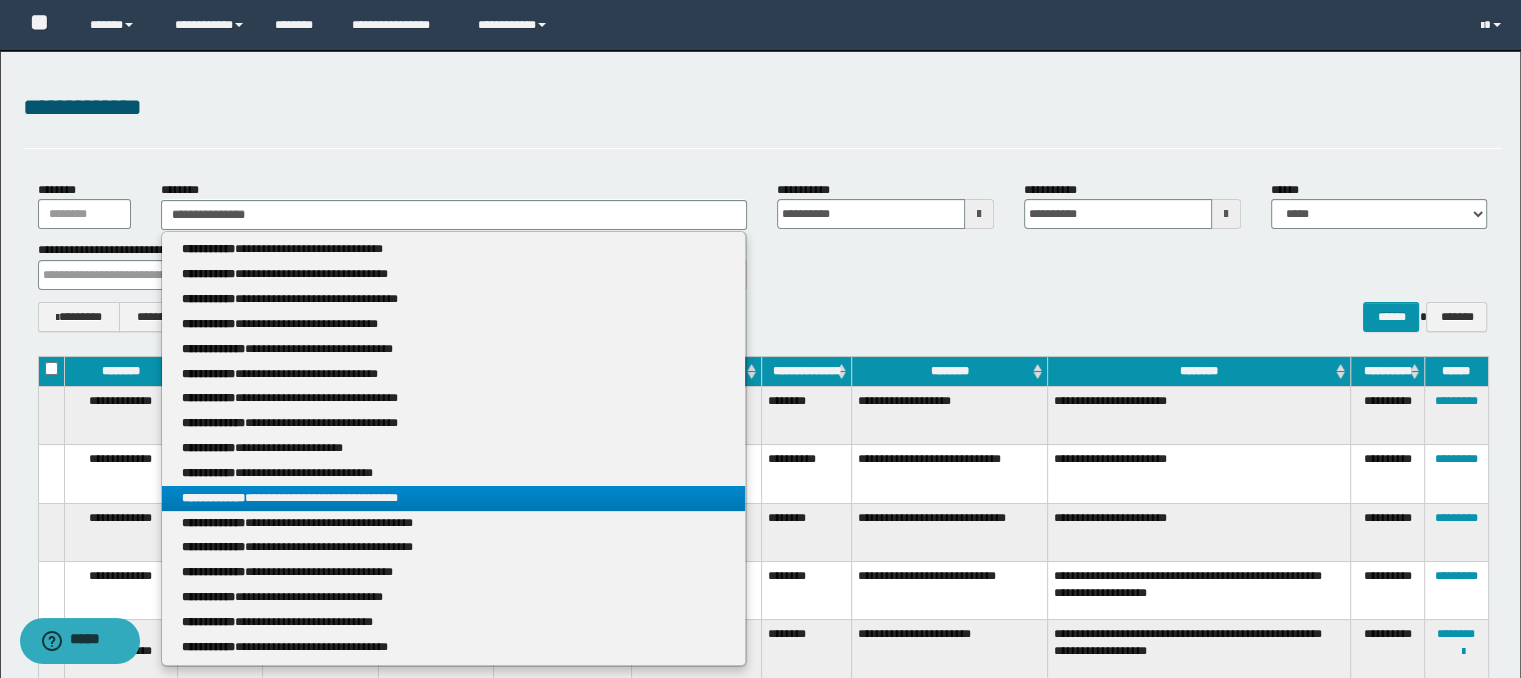 click on "**********" at bounding box center (454, 498) 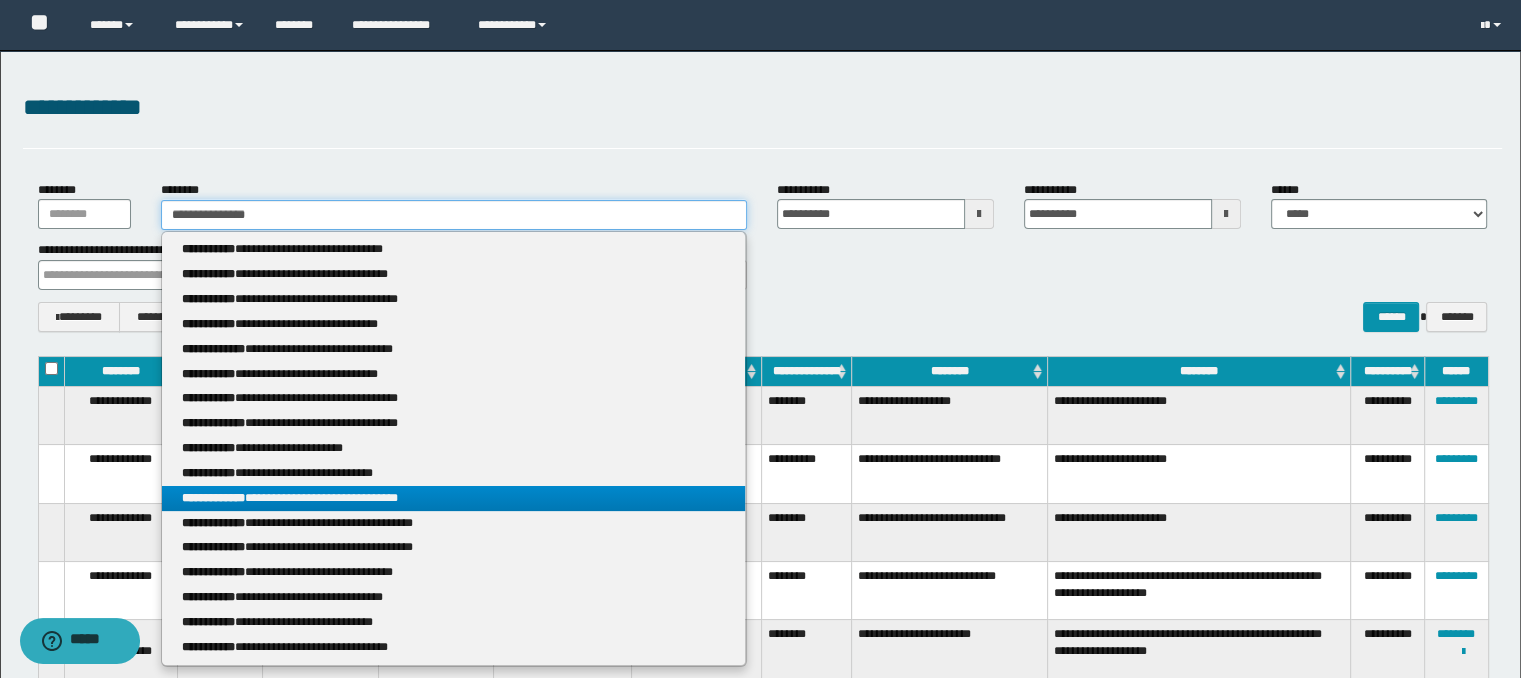 type 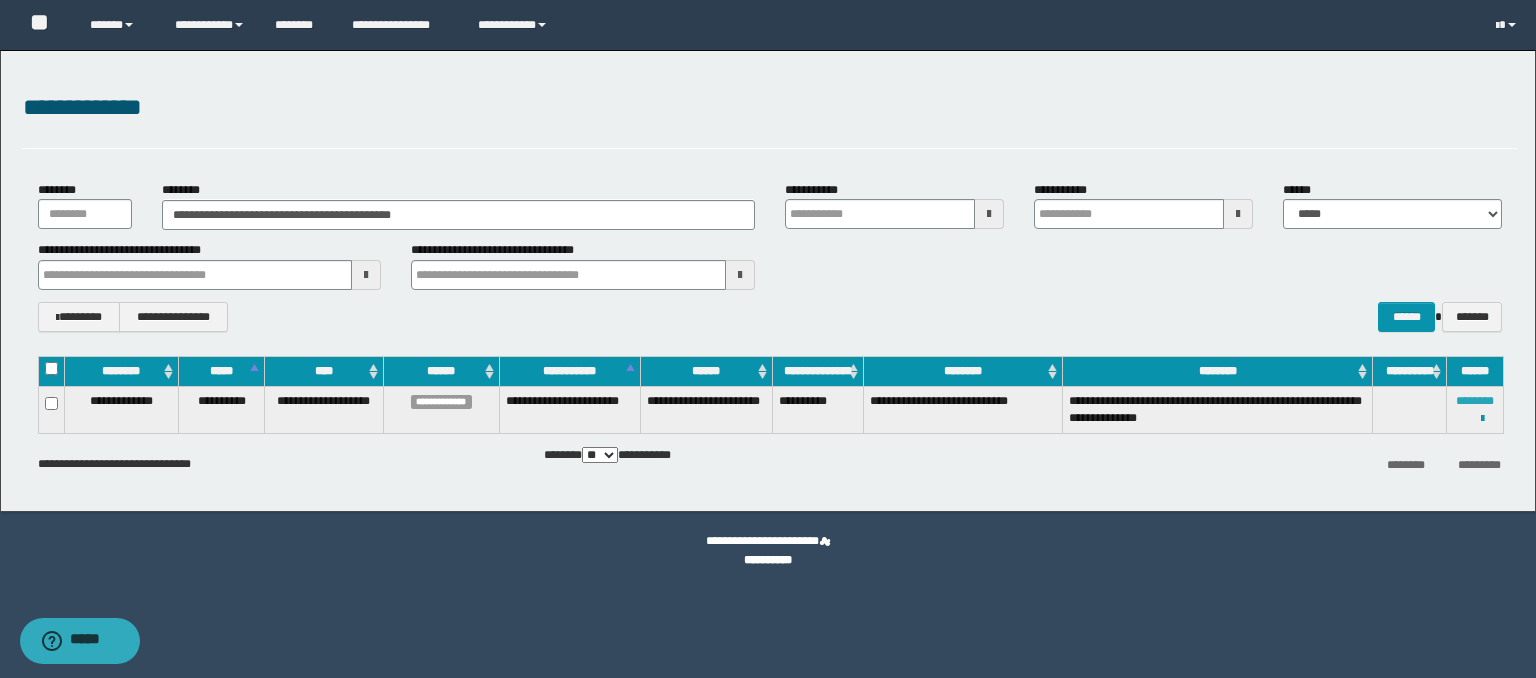 click on "********" at bounding box center (1475, 401) 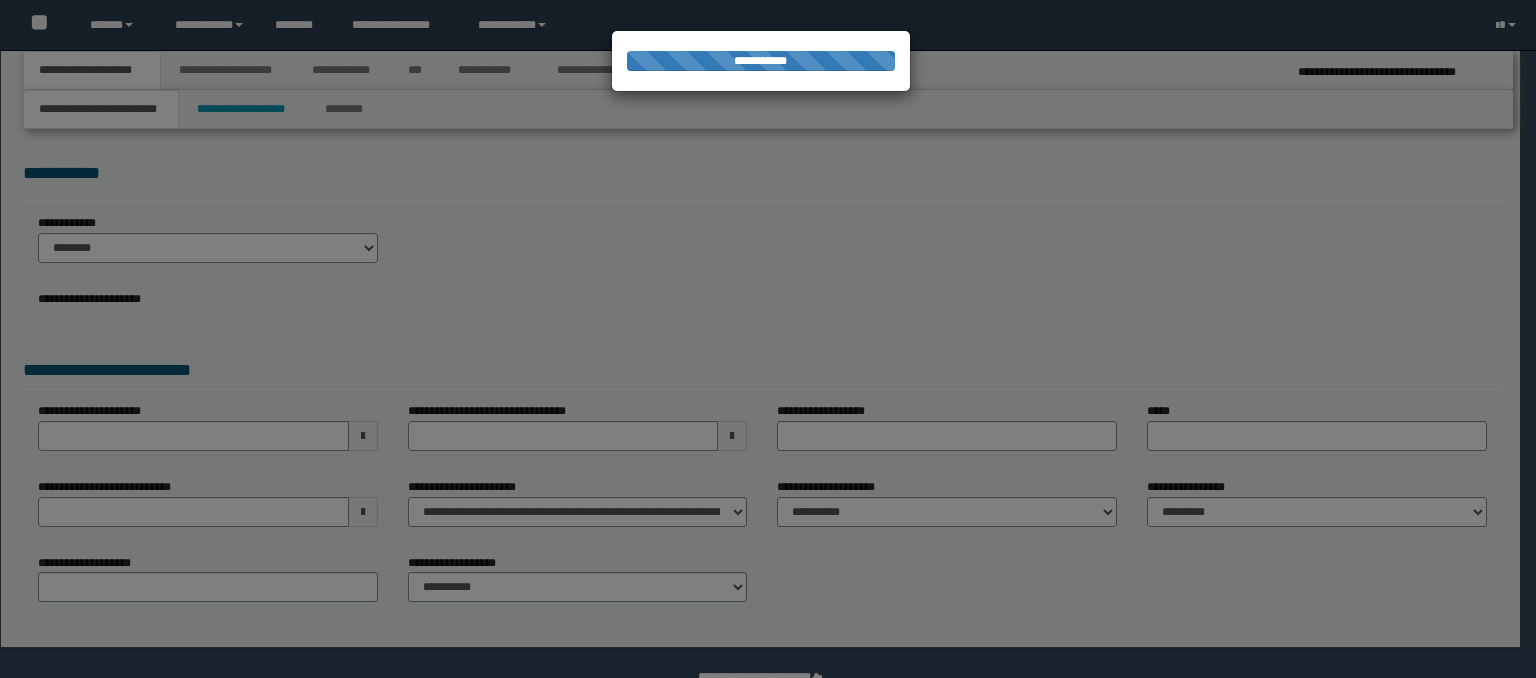 select on "*" 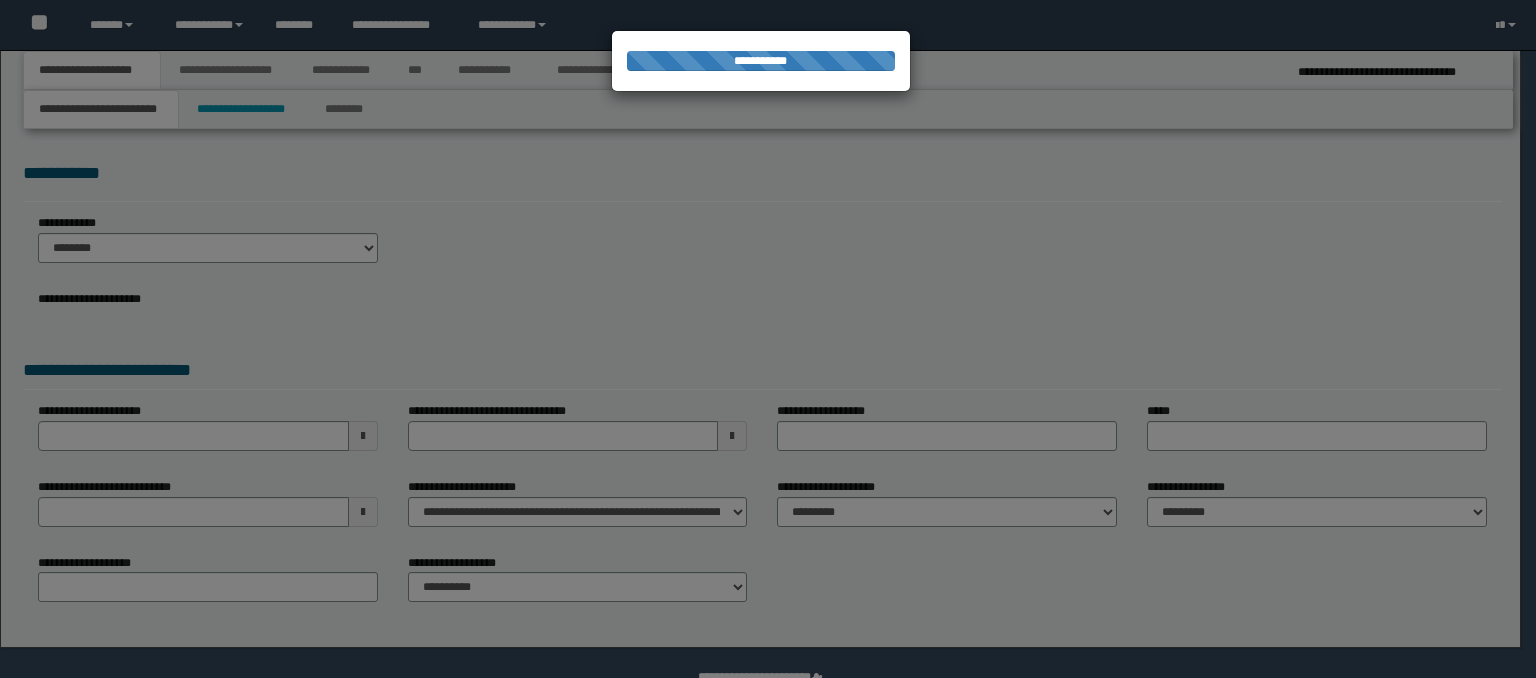 scroll, scrollTop: 0, scrollLeft: 0, axis: both 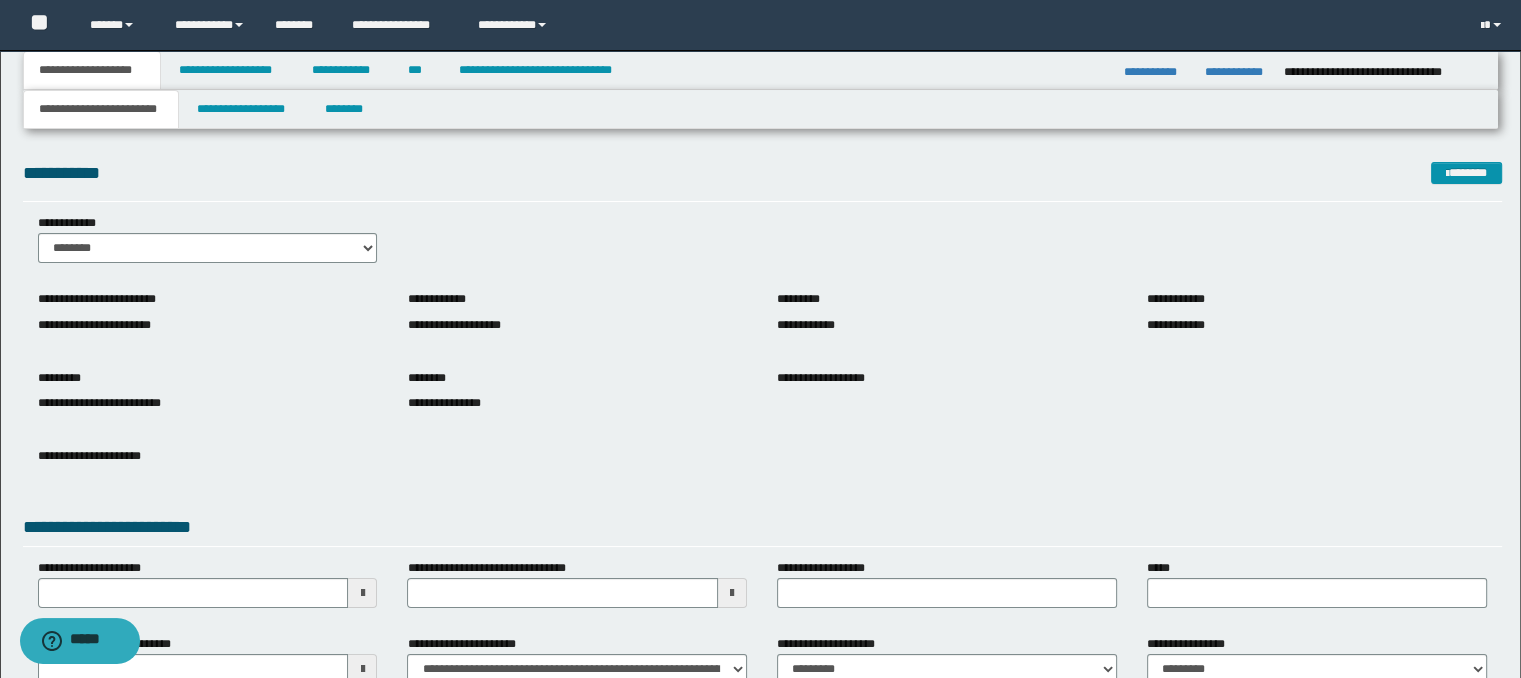 click on "**********" at bounding box center [763, 471] 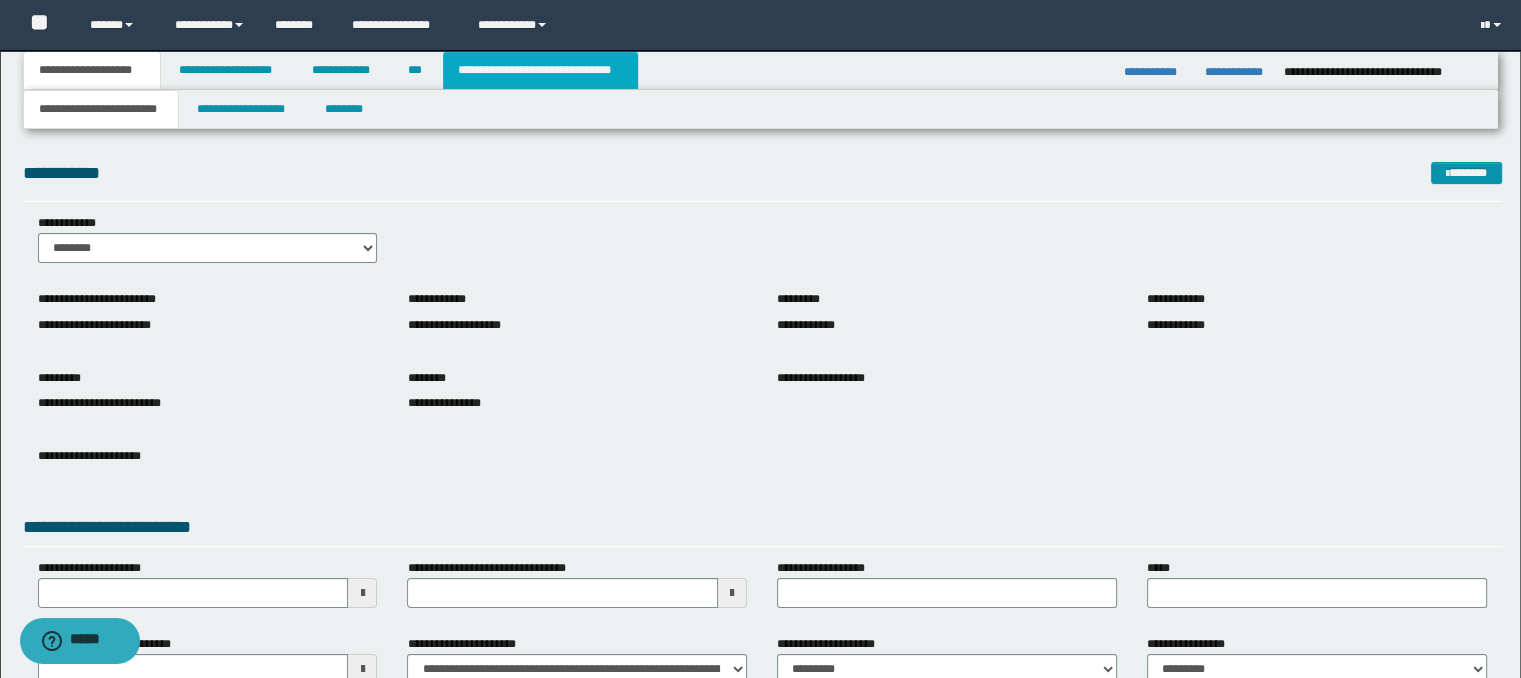 click on "**********" at bounding box center (540, 70) 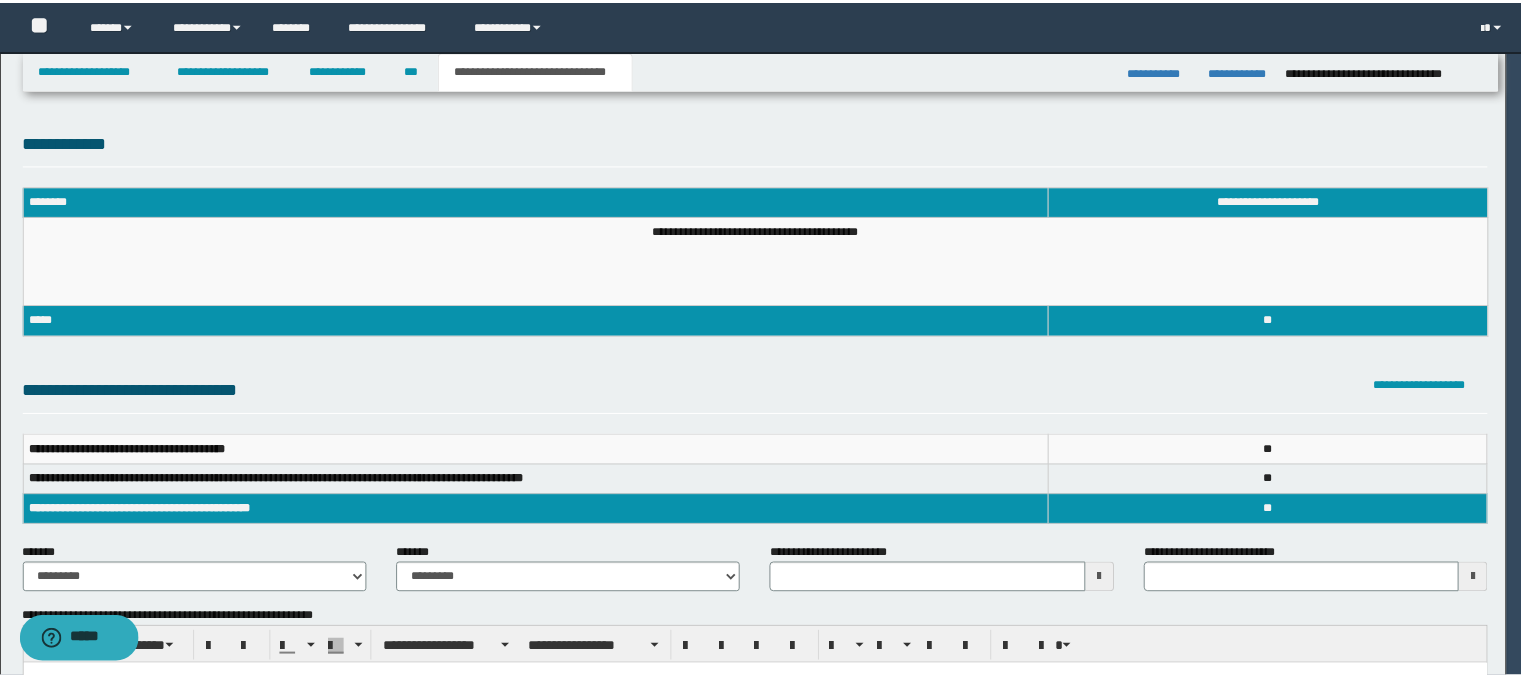 scroll, scrollTop: 0, scrollLeft: 0, axis: both 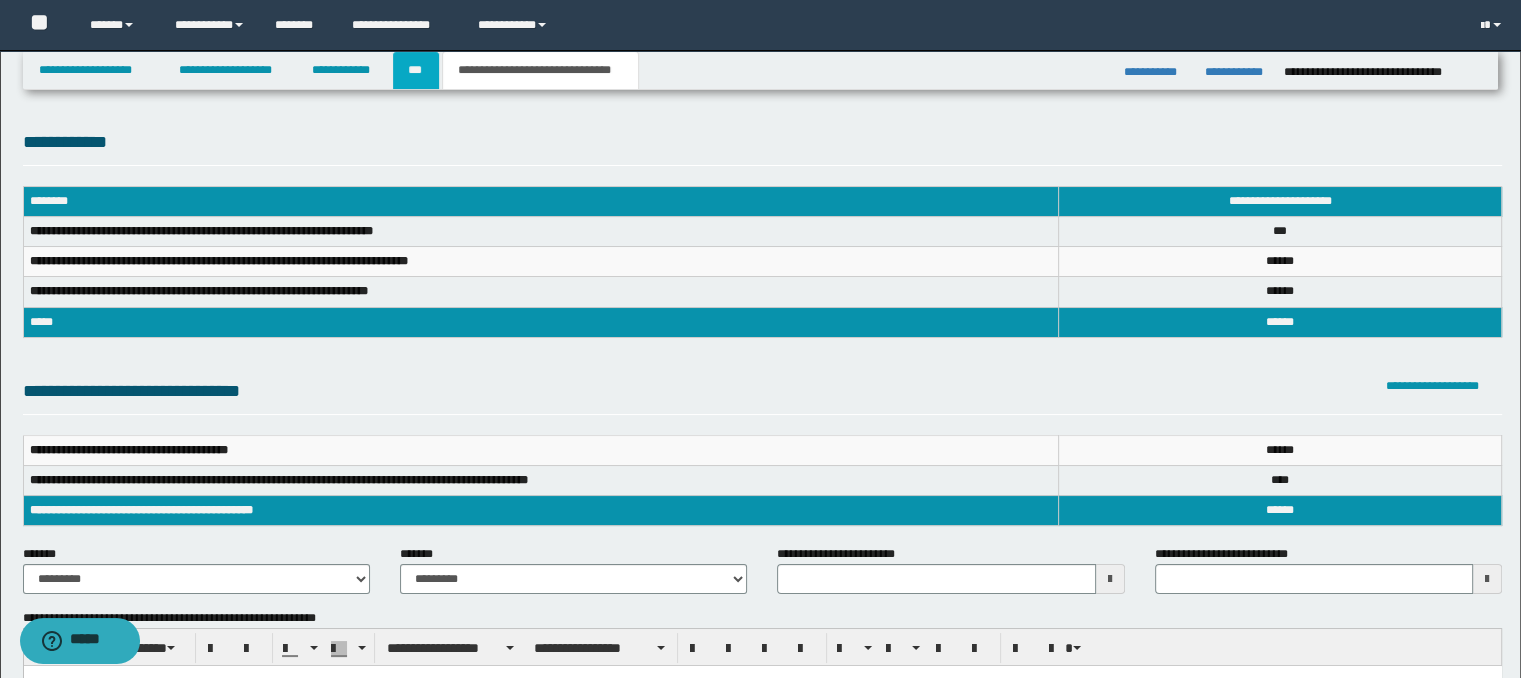 click on "***" at bounding box center [416, 70] 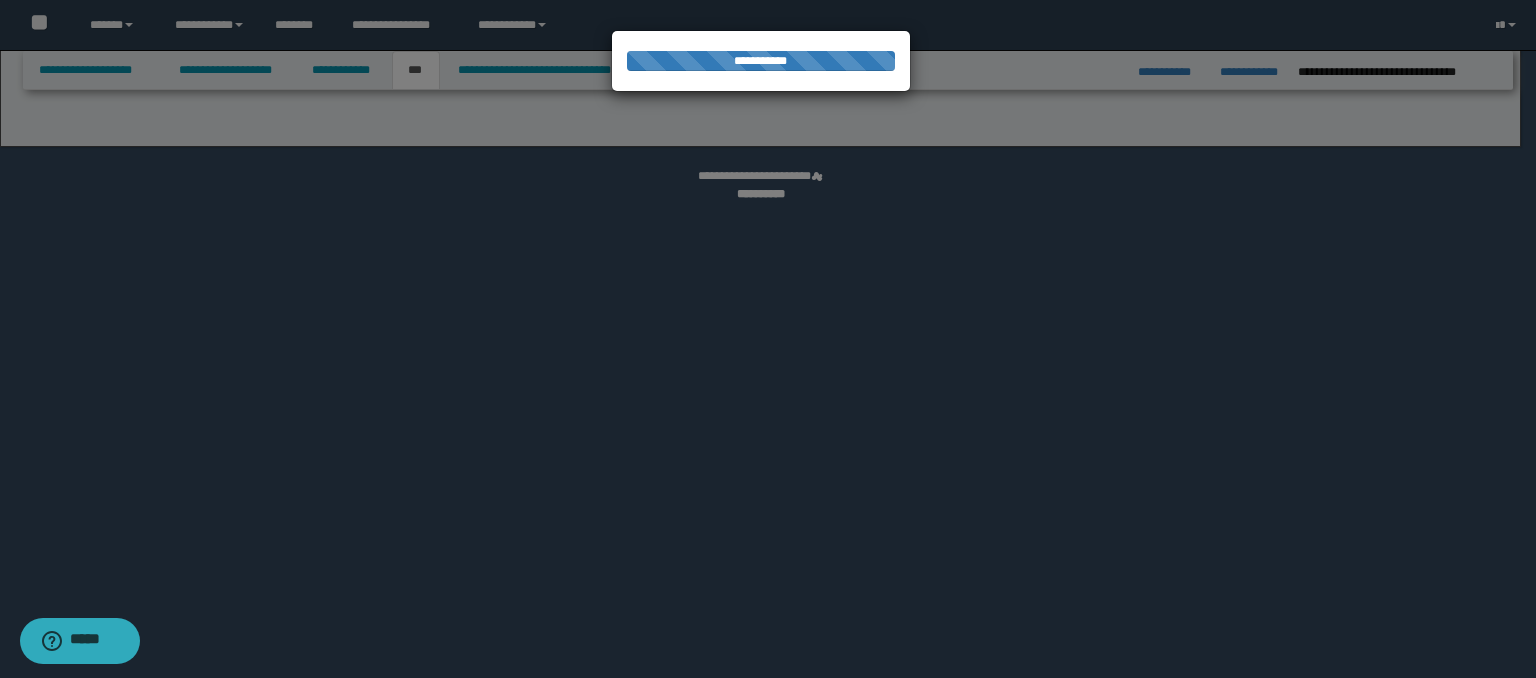 select on "*" 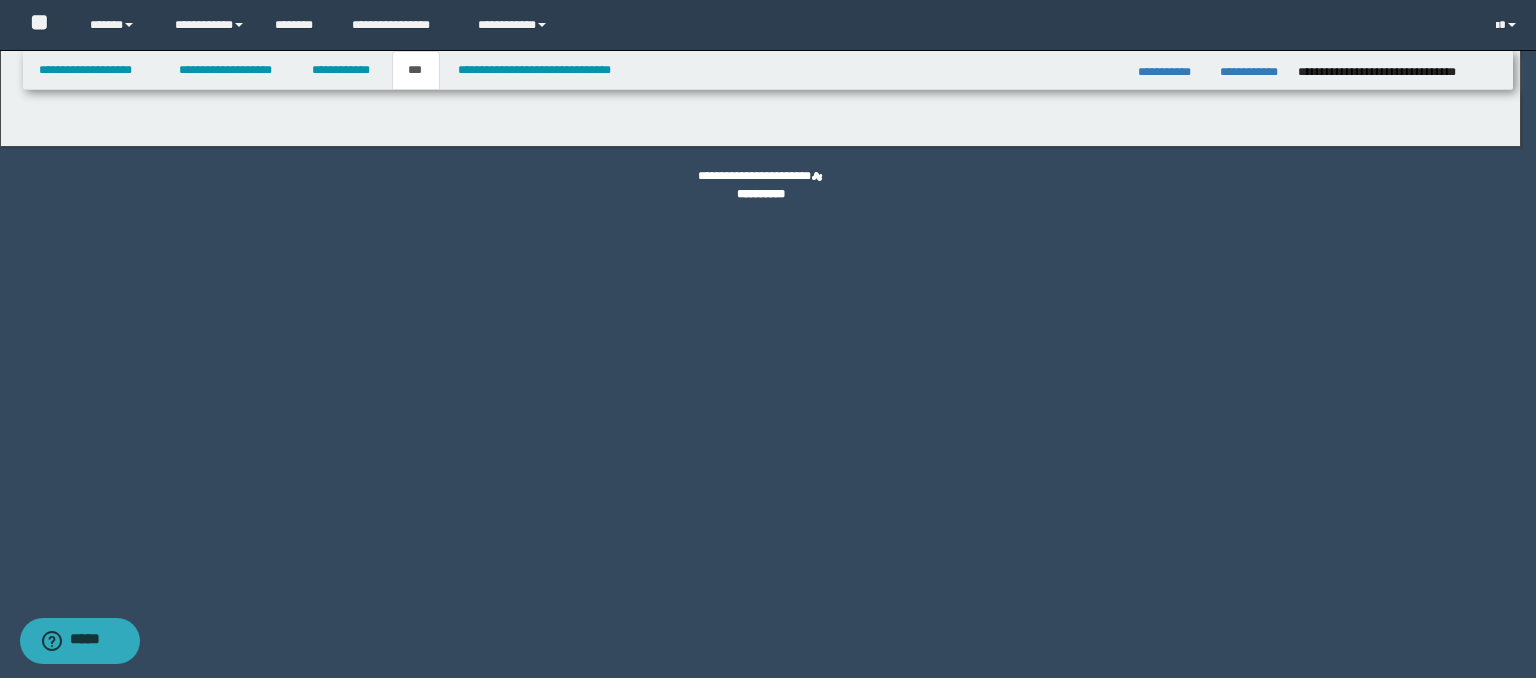 select on "*" 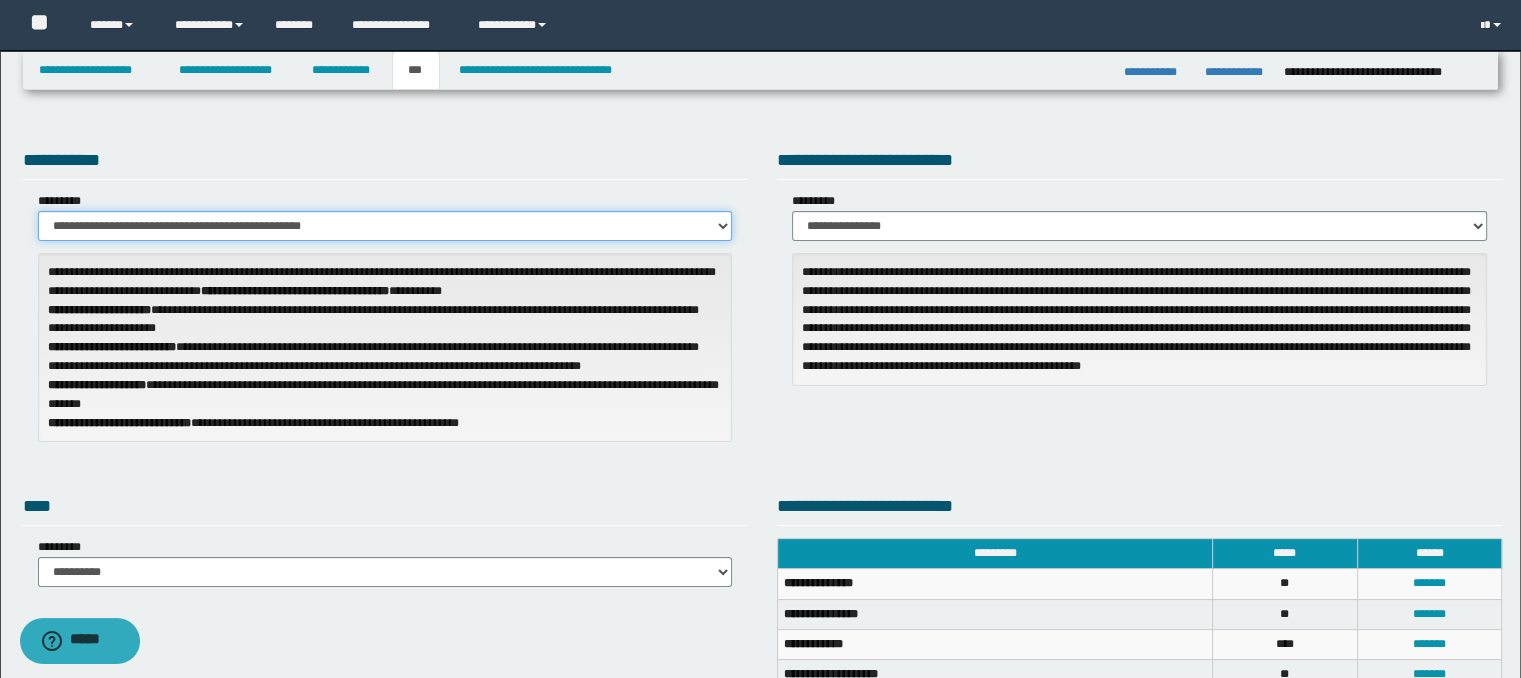 click on "**********" at bounding box center (385, 226) 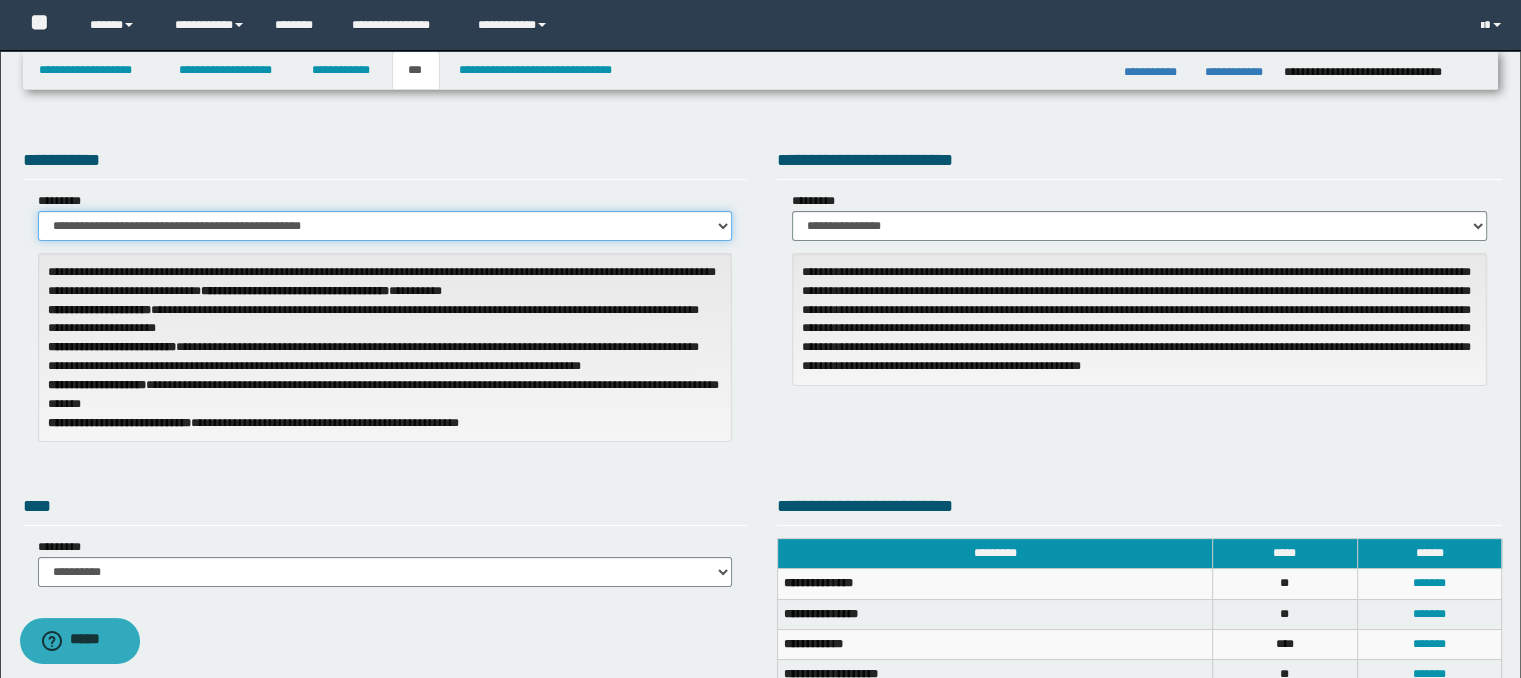 select on "**" 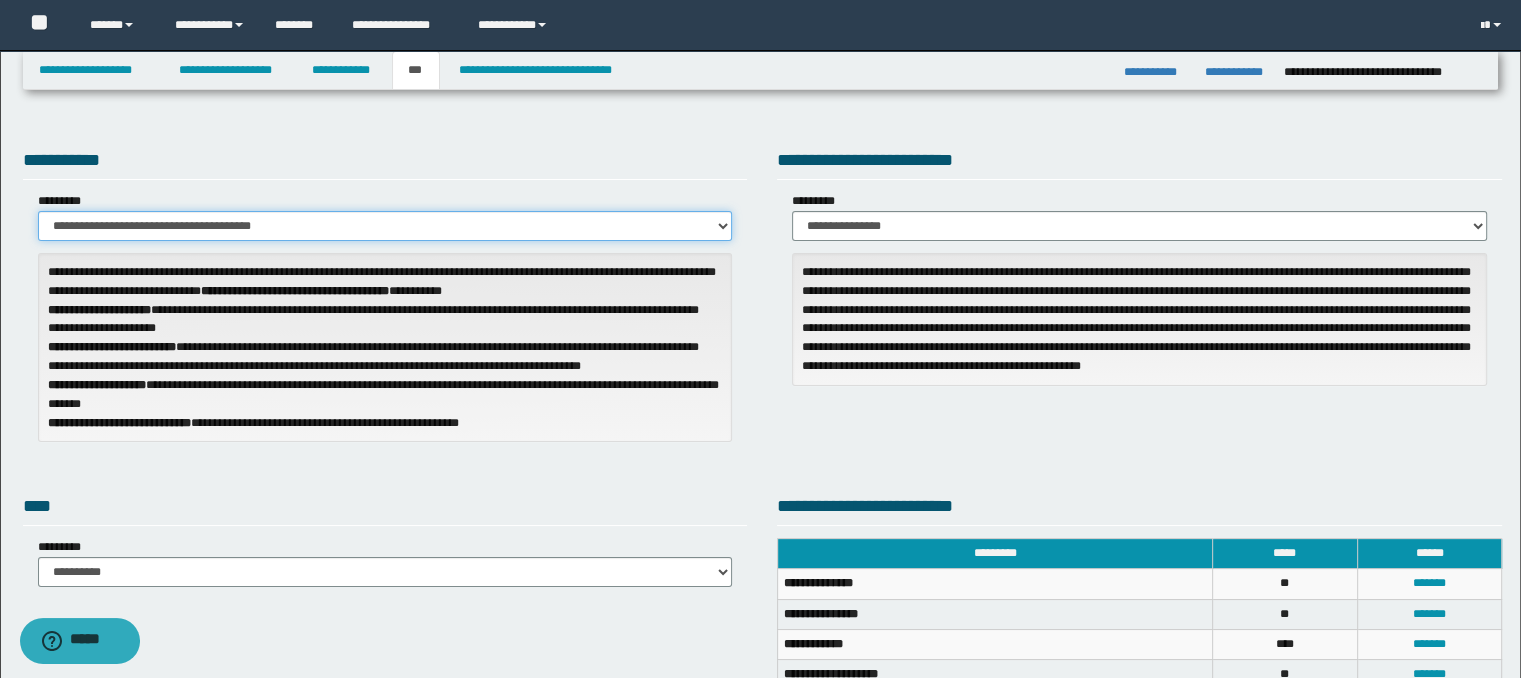click on "**********" at bounding box center (385, 226) 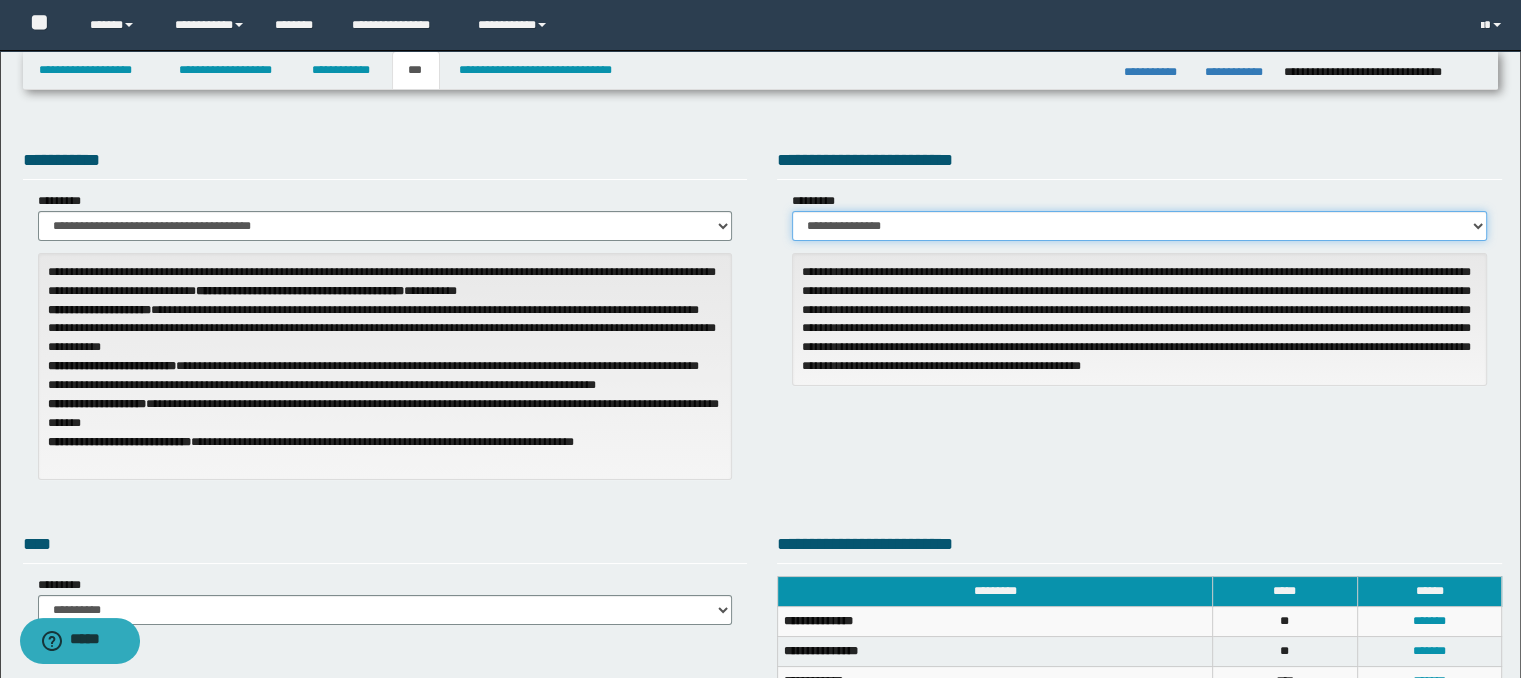 click on "**********" at bounding box center [1139, 226] 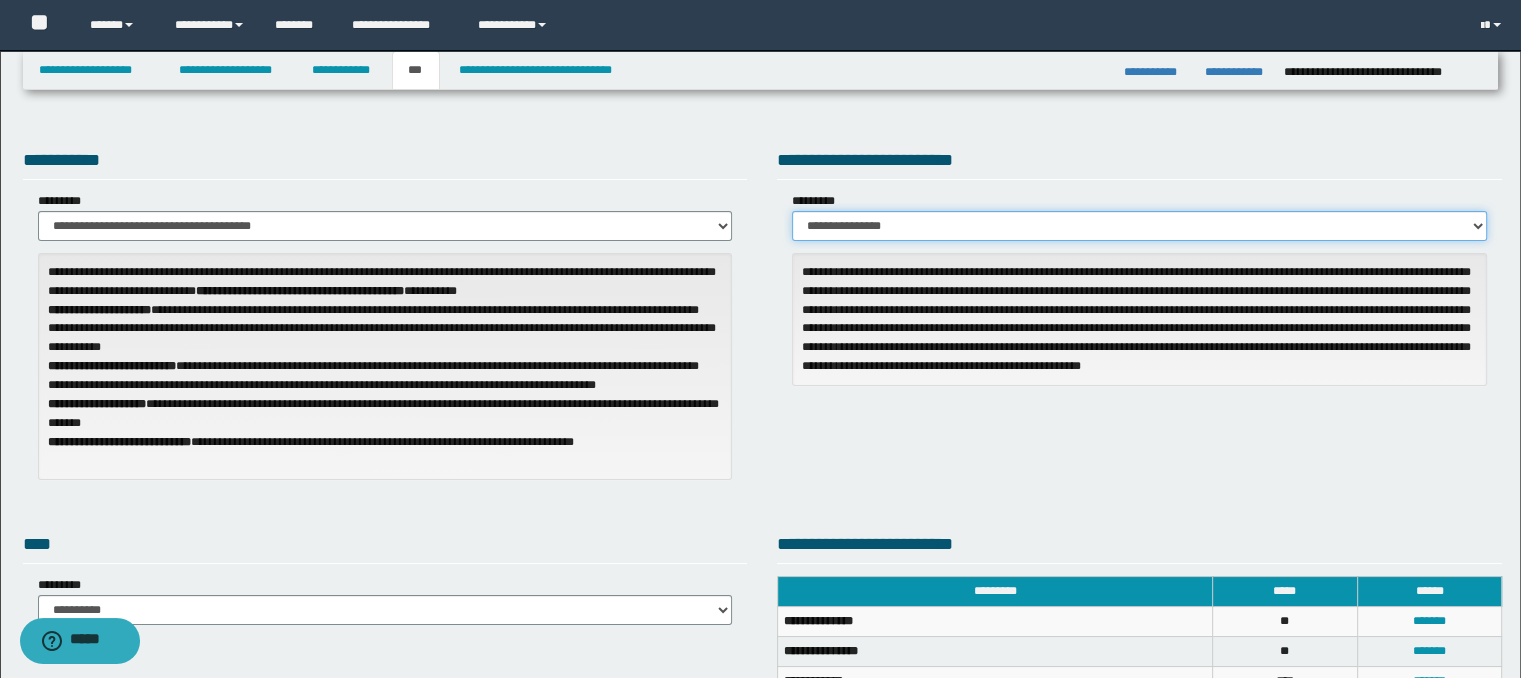 select on "*" 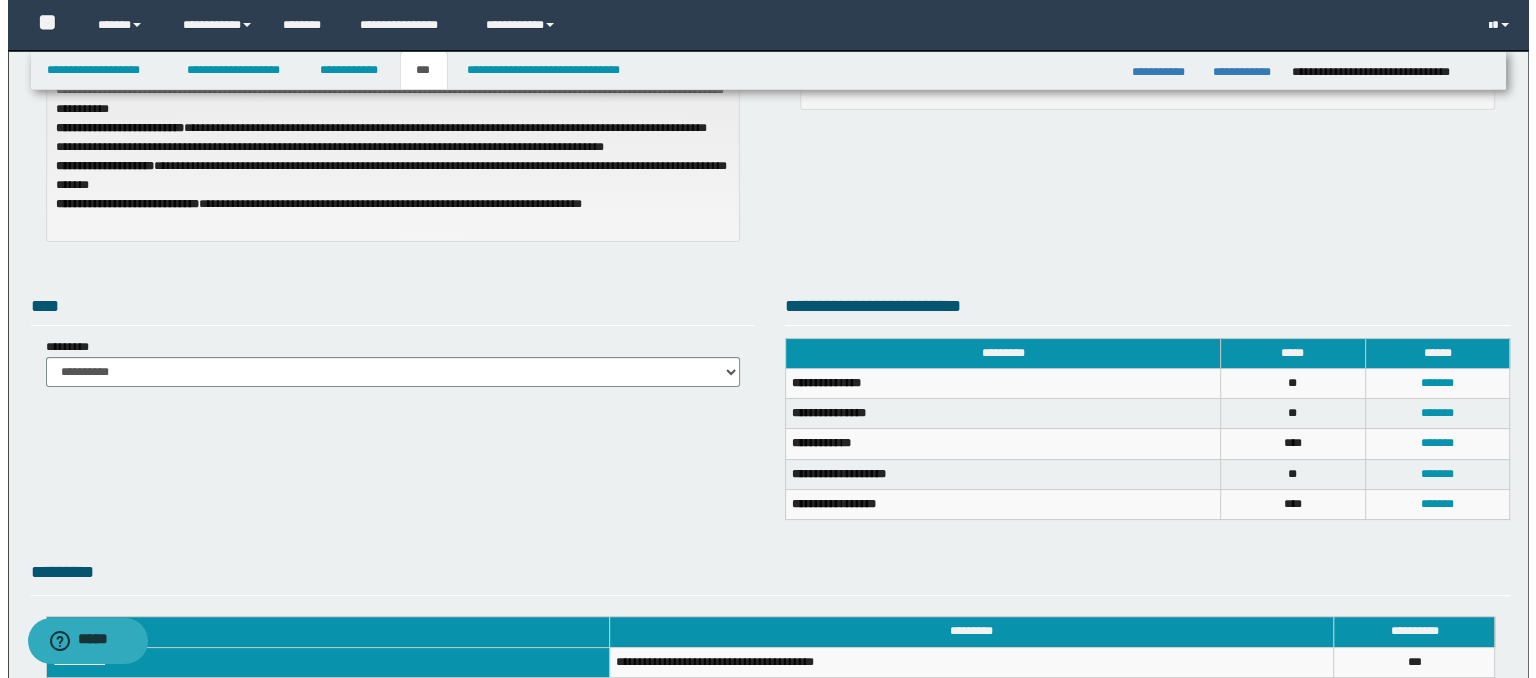 scroll, scrollTop: 240, scrollLeft: 0, axis: vertical 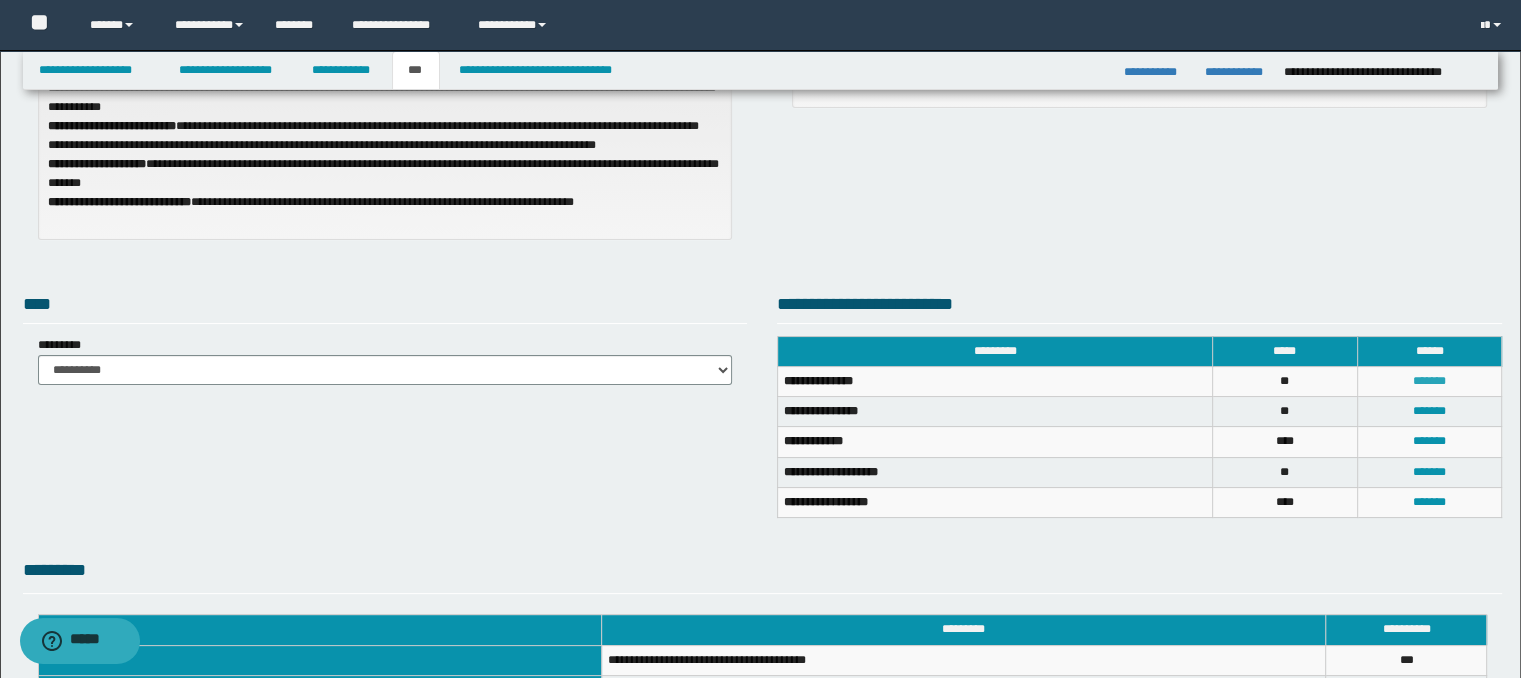 click on "*******" at bounding box center [1429, 381] 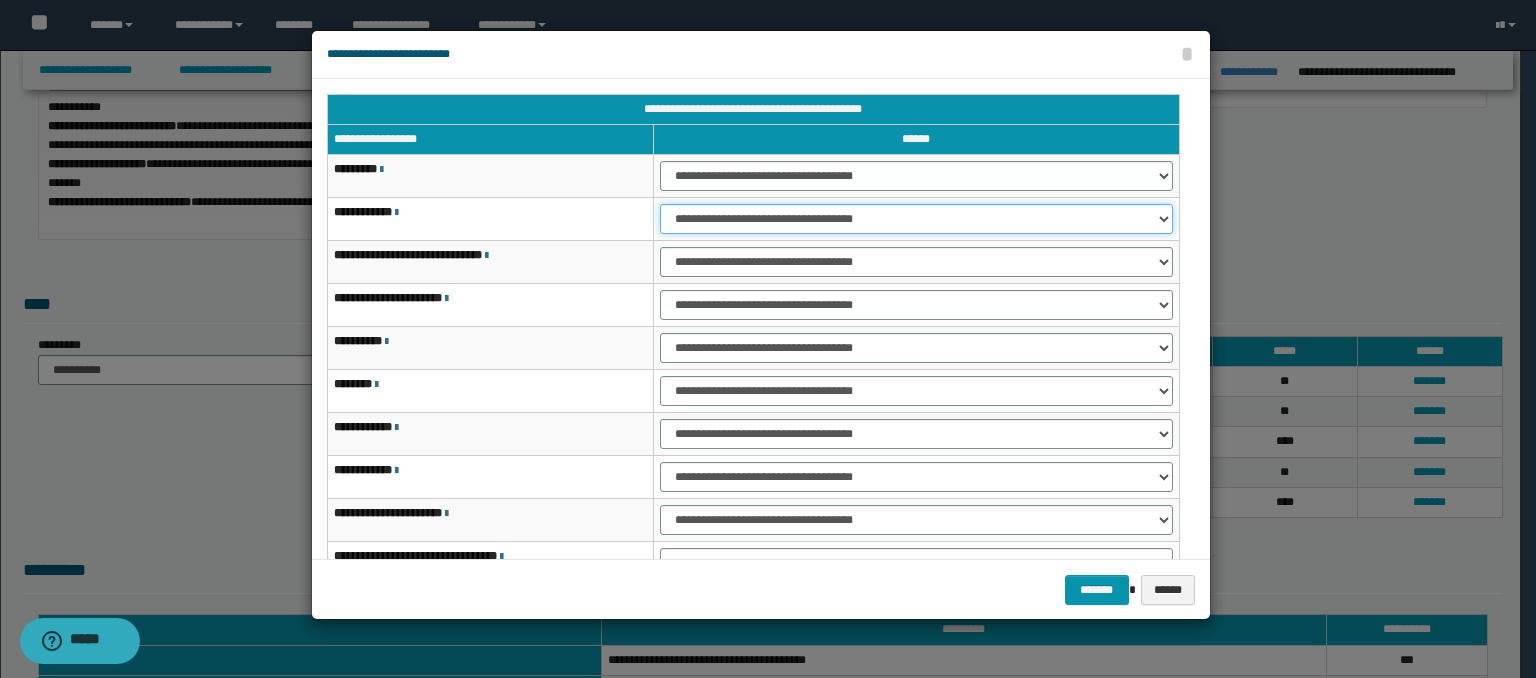 click on "**********" at bounding box center [916, 219] 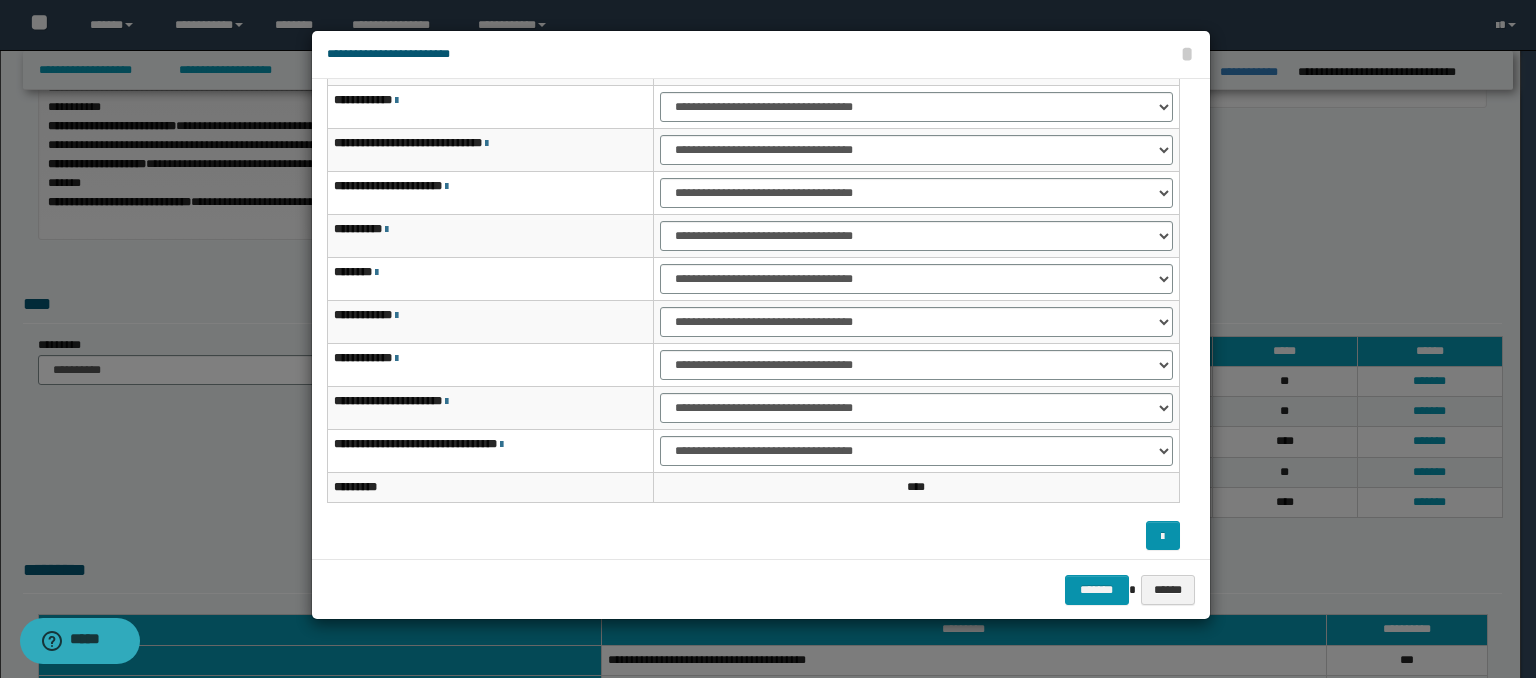 scroll, scrollTop: 118, scrollLeft: 0, axis: vertical 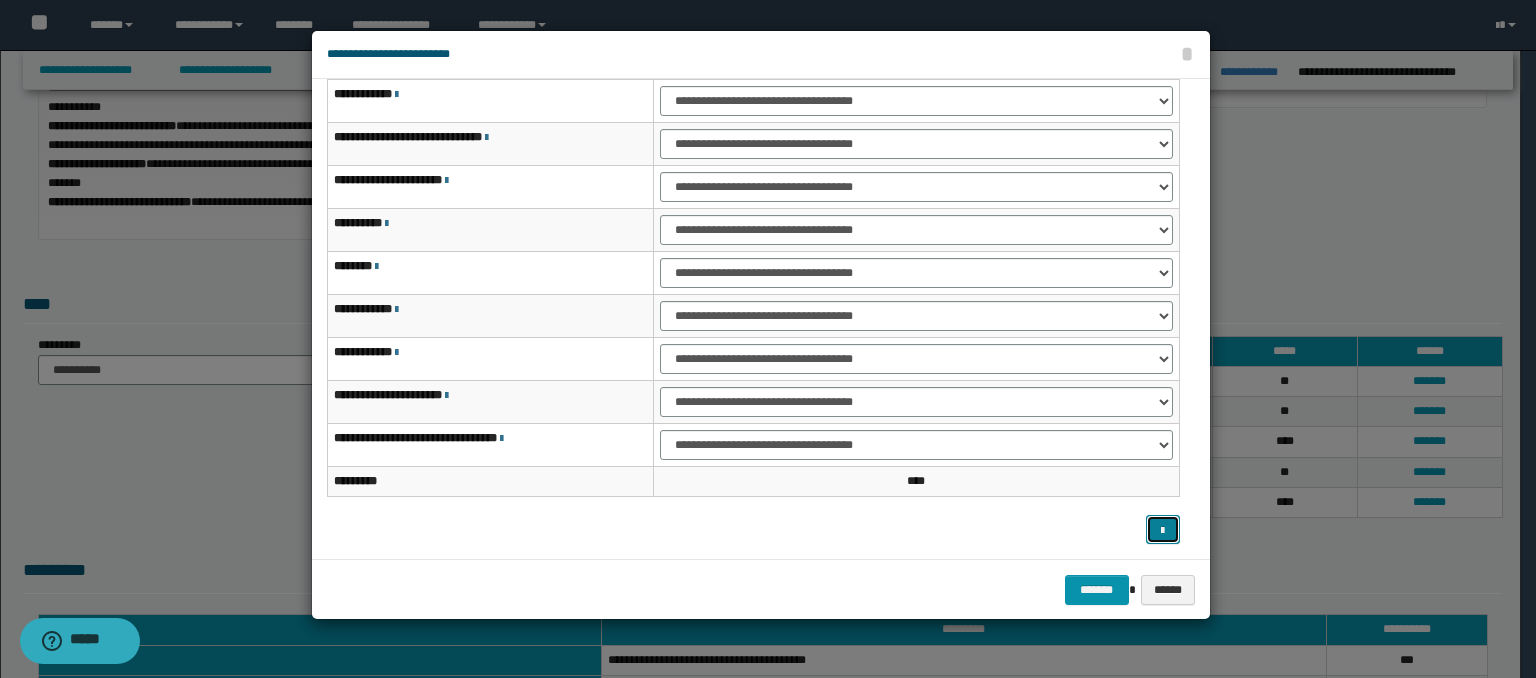 click at bounding box center (1162, 531) 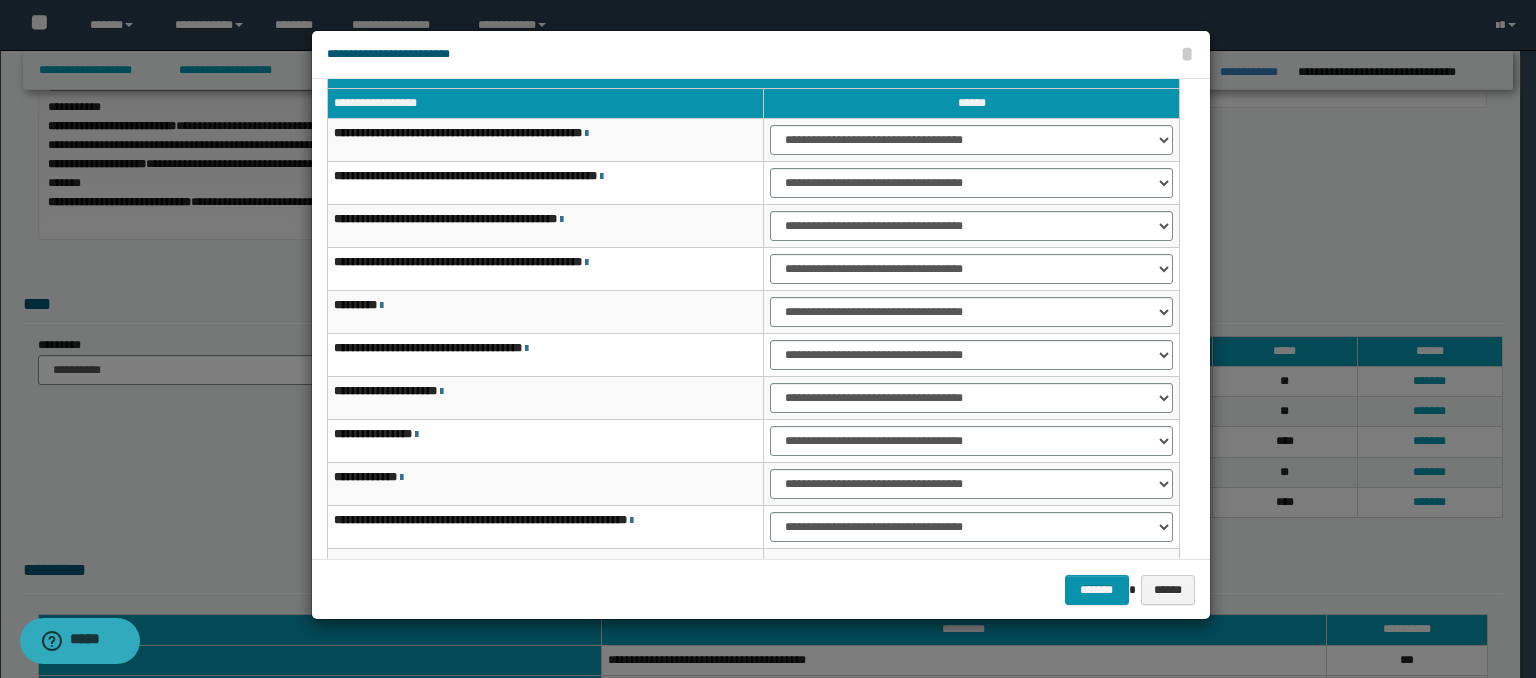 scroll, scrollTop: 0, scrollLeft: 0, axis: both 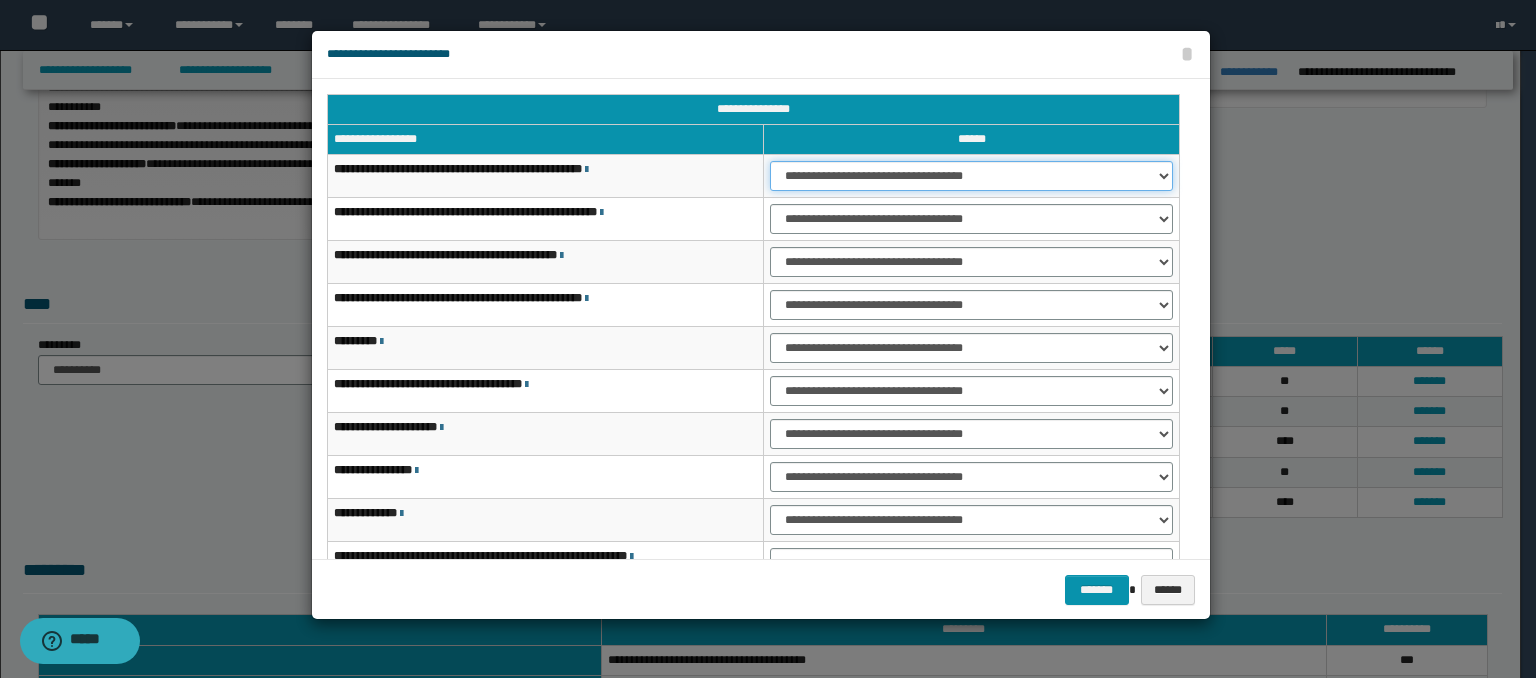 click on "**********" at bounding box center (971, 176) 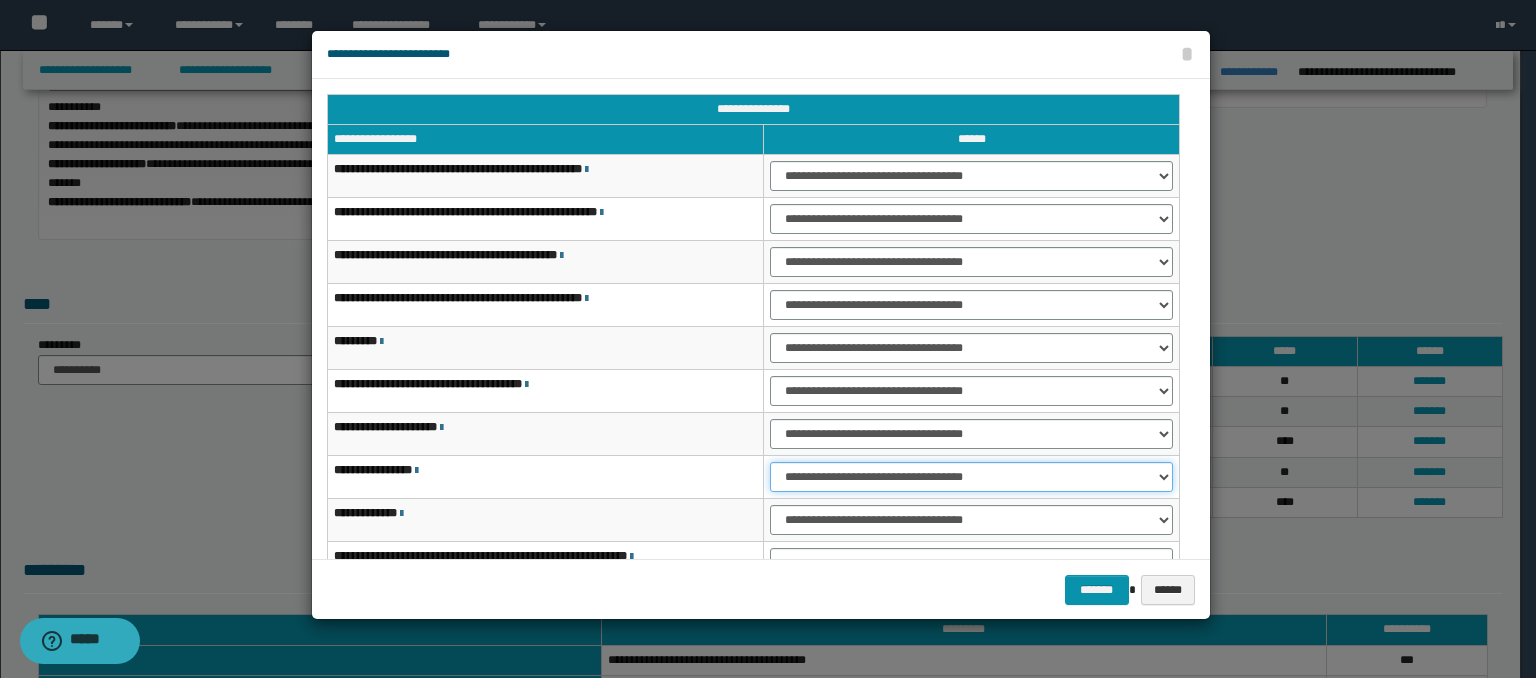 click on "**********" at bounding box center [971, 477] 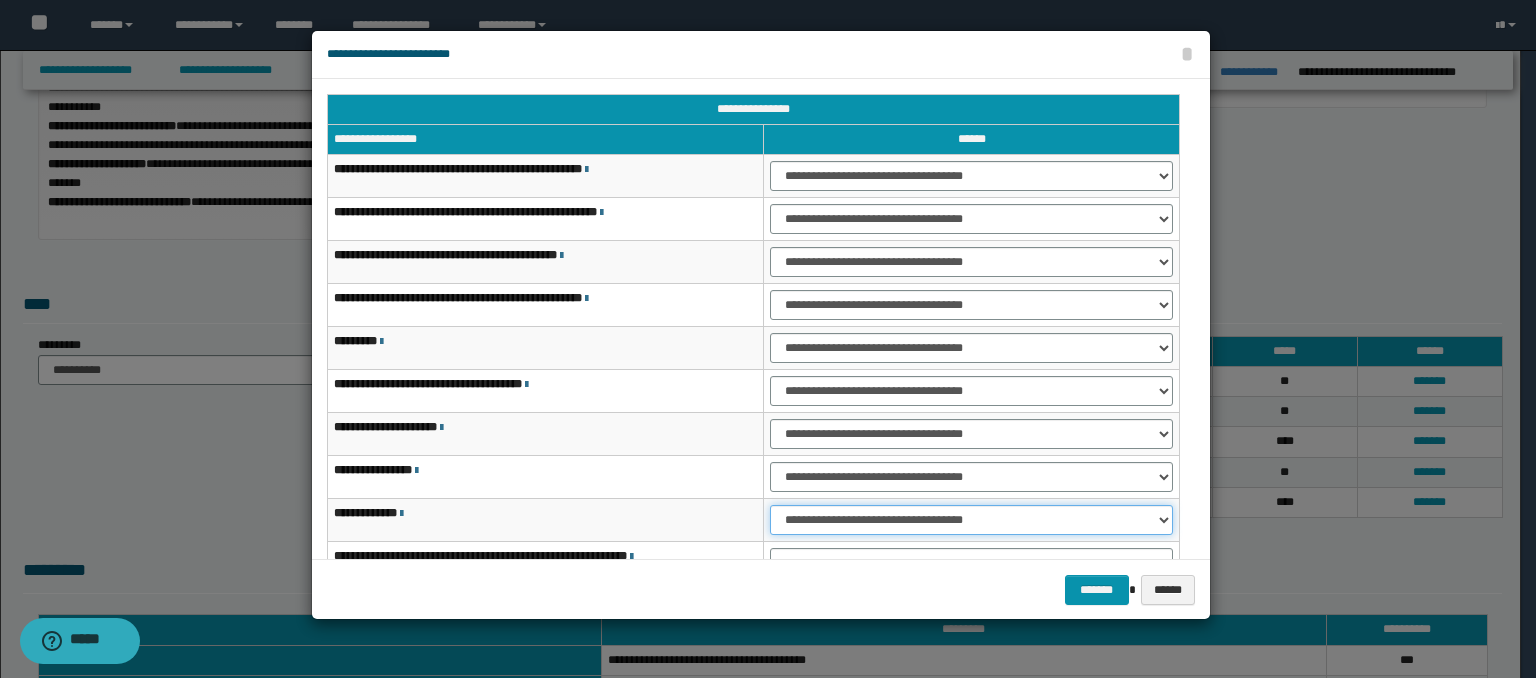drag, startPoint x: 872, startPoint y: 518, endPoint x: 860, endPoint y: 601, distance: 83.86298 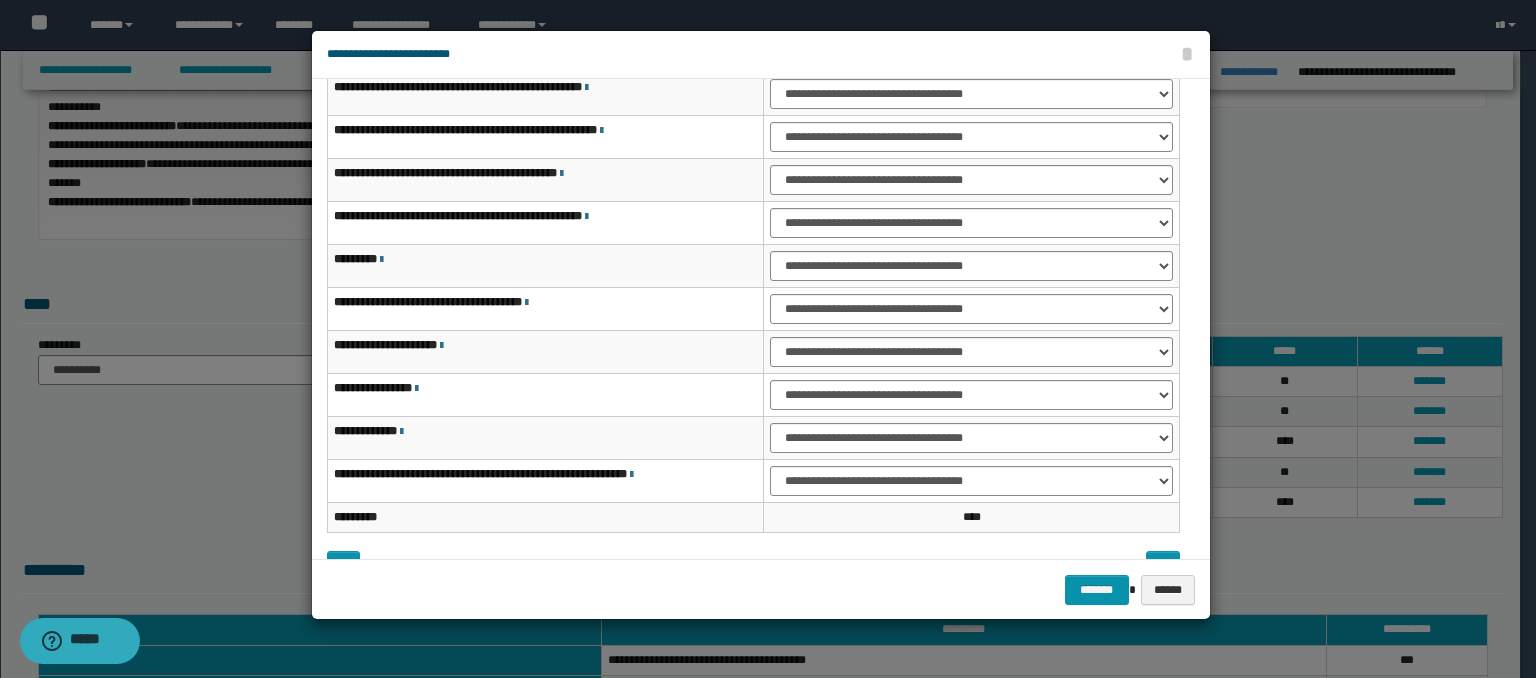scroll, scrollTop: 118, scrollLeft: 0, axis: vertical 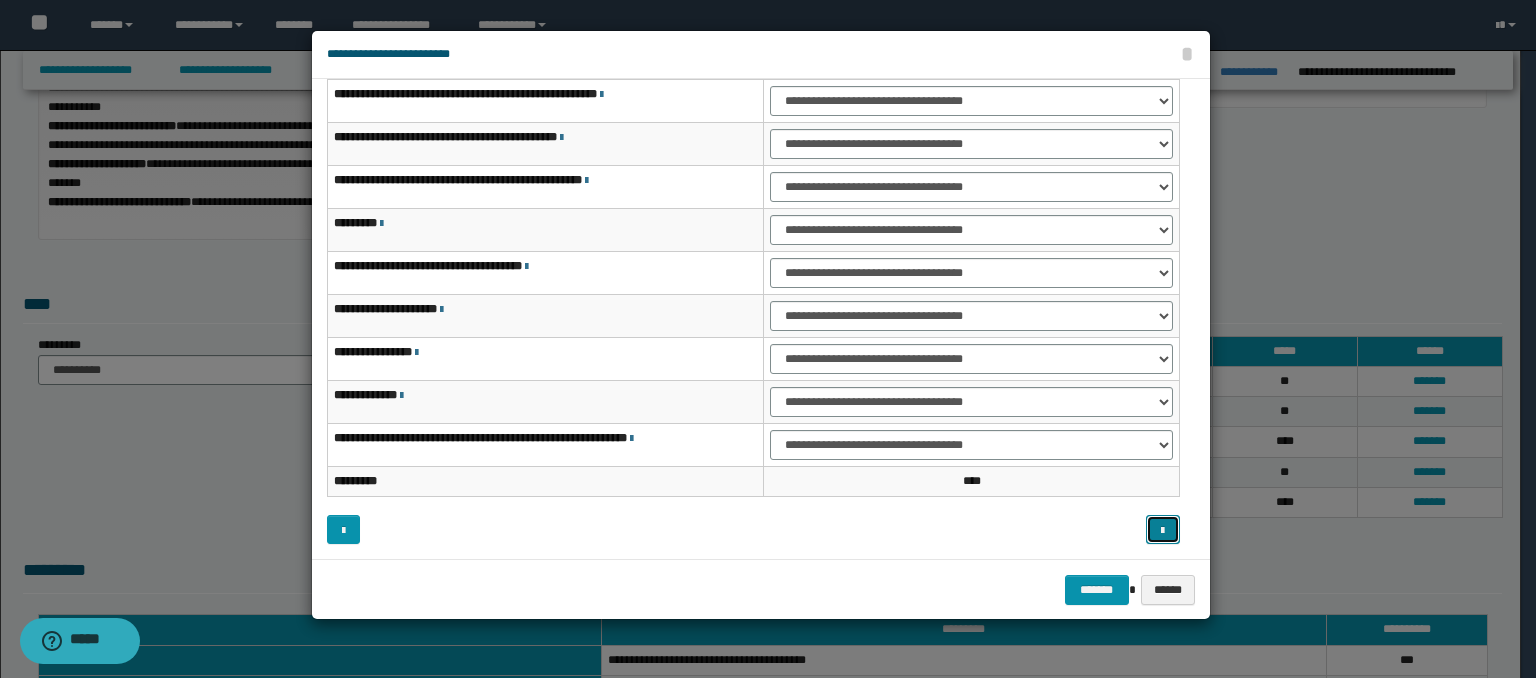 click at bounding box center [1162, 531] 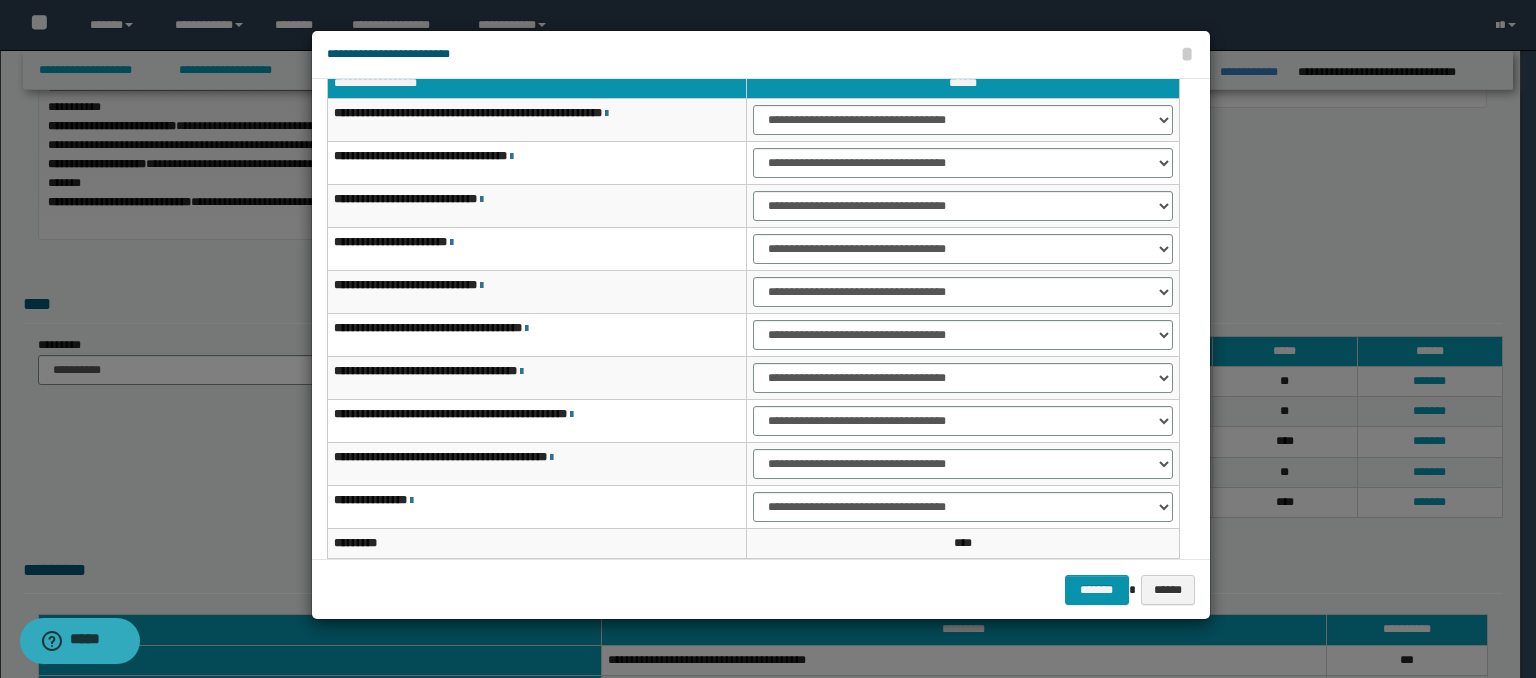 scroll, scrollTop: 35, scrollLeft: 0, axis: vertical 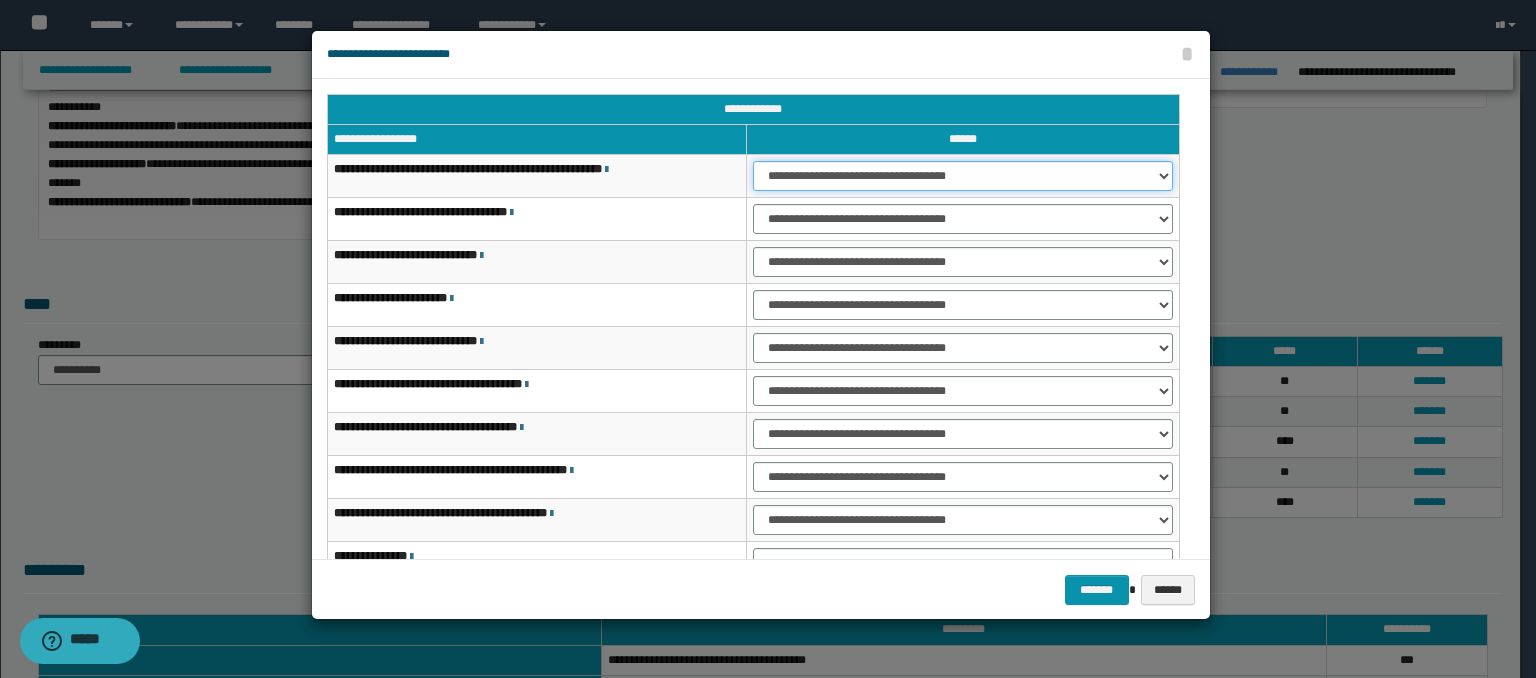 drag, startPoint x: 900, startPoint y: 171, endPoint x: 863, endPoint y: 223, distance: 63.82006 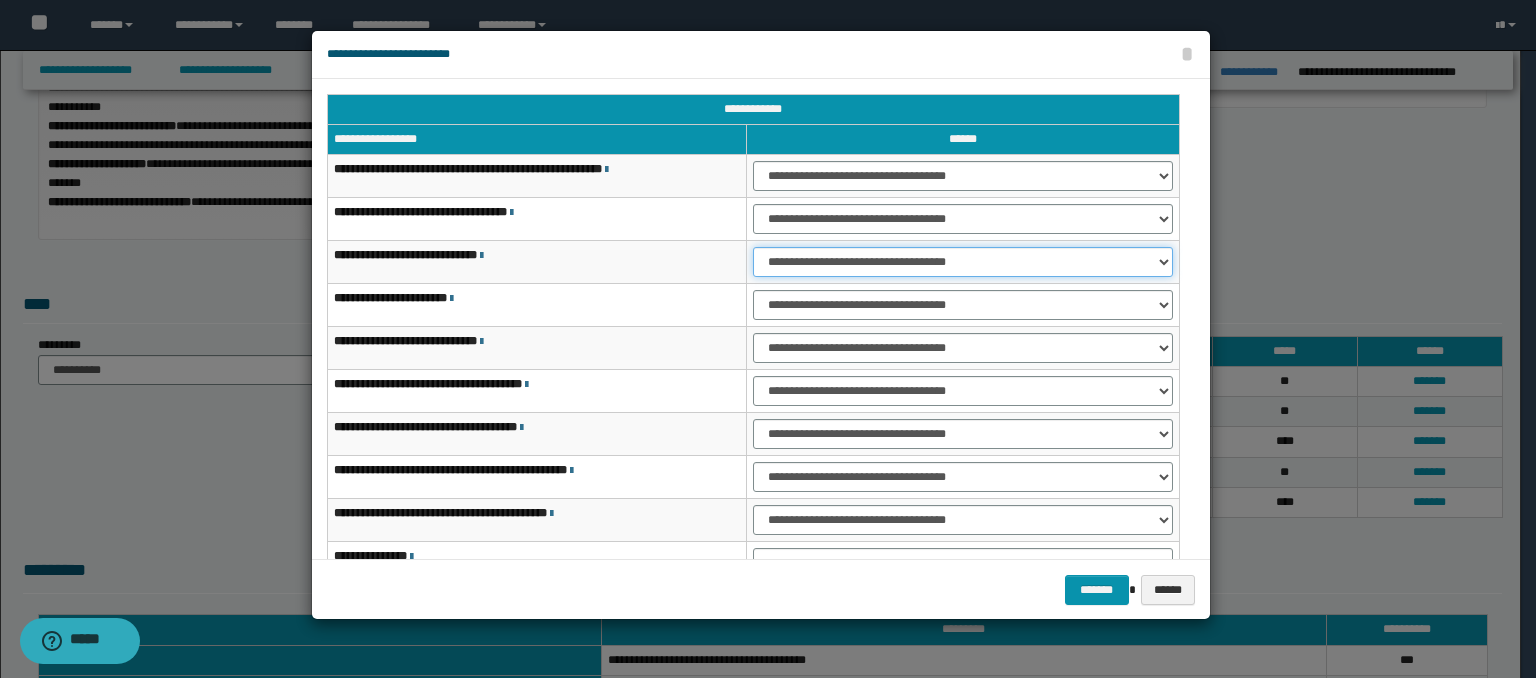 click on "**********" at bounding box center [963, 262] 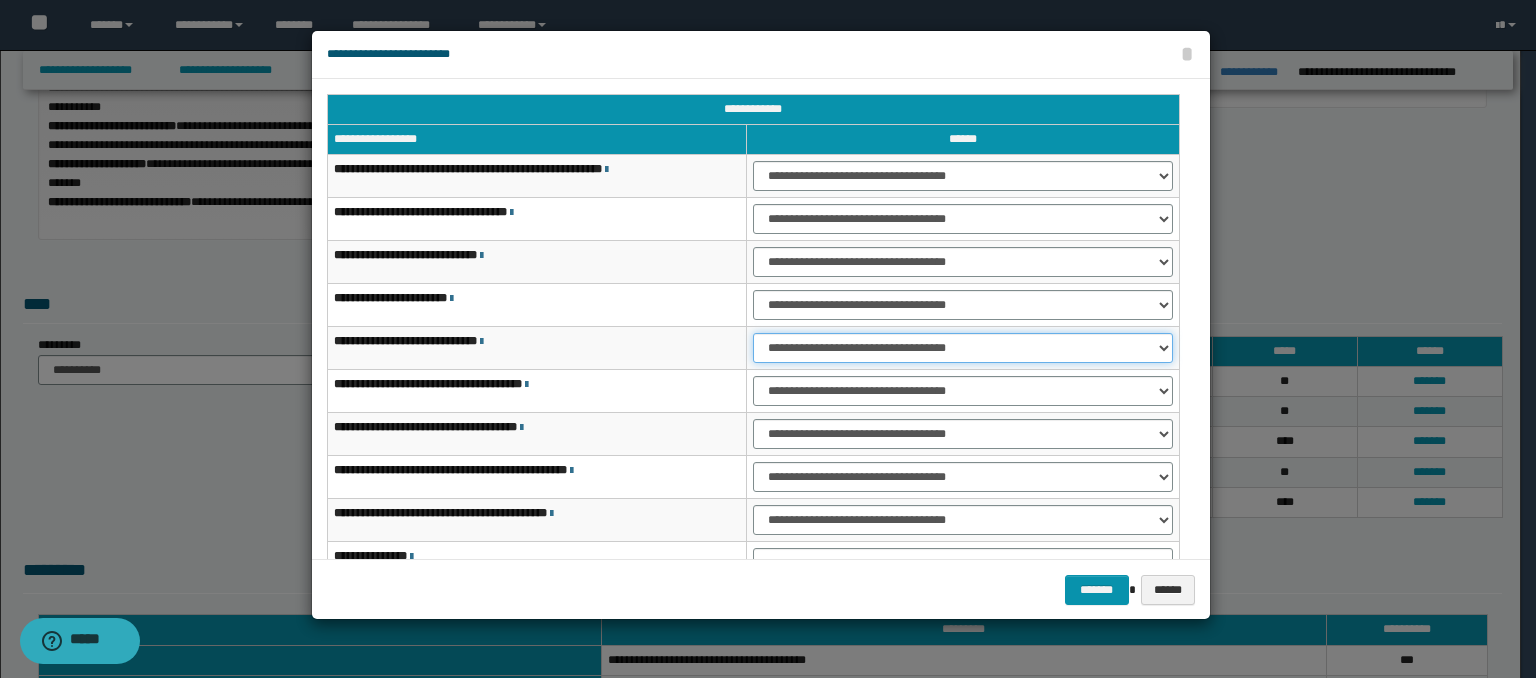 click on "**********" at bounding box center [963, 348] 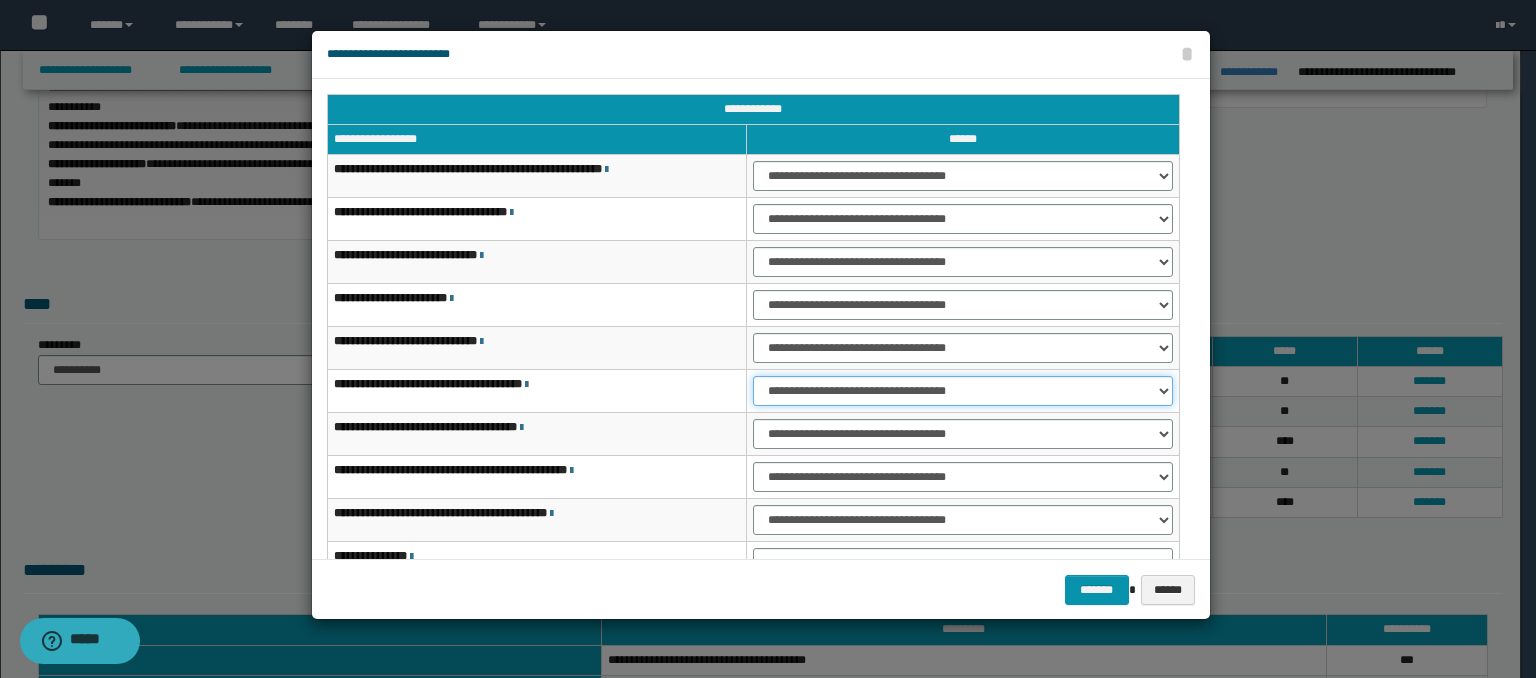 drag, startPoint x: 796, startPoint y: 386, endPoint x: 787, endPoint y: 436, distance: 50.803543 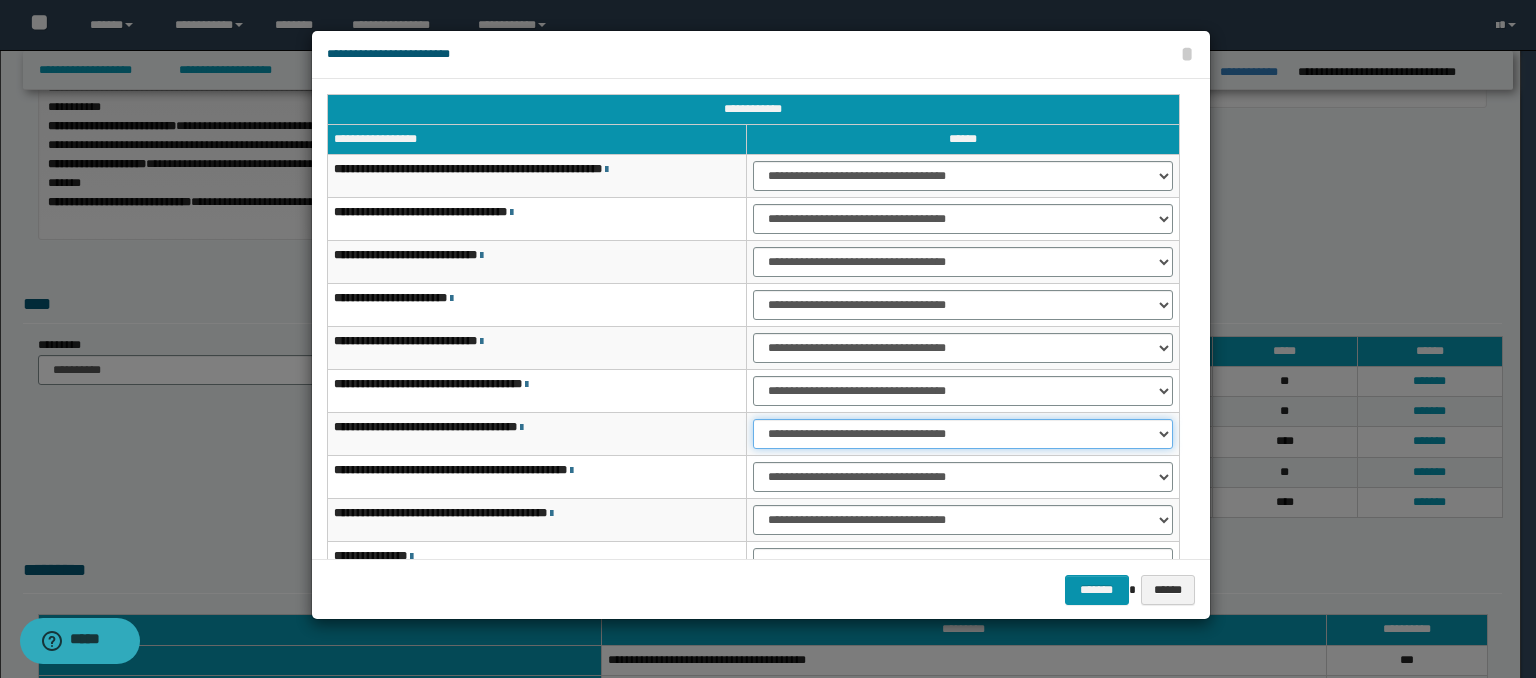 click on "**********" at bounding box center (963, 434) 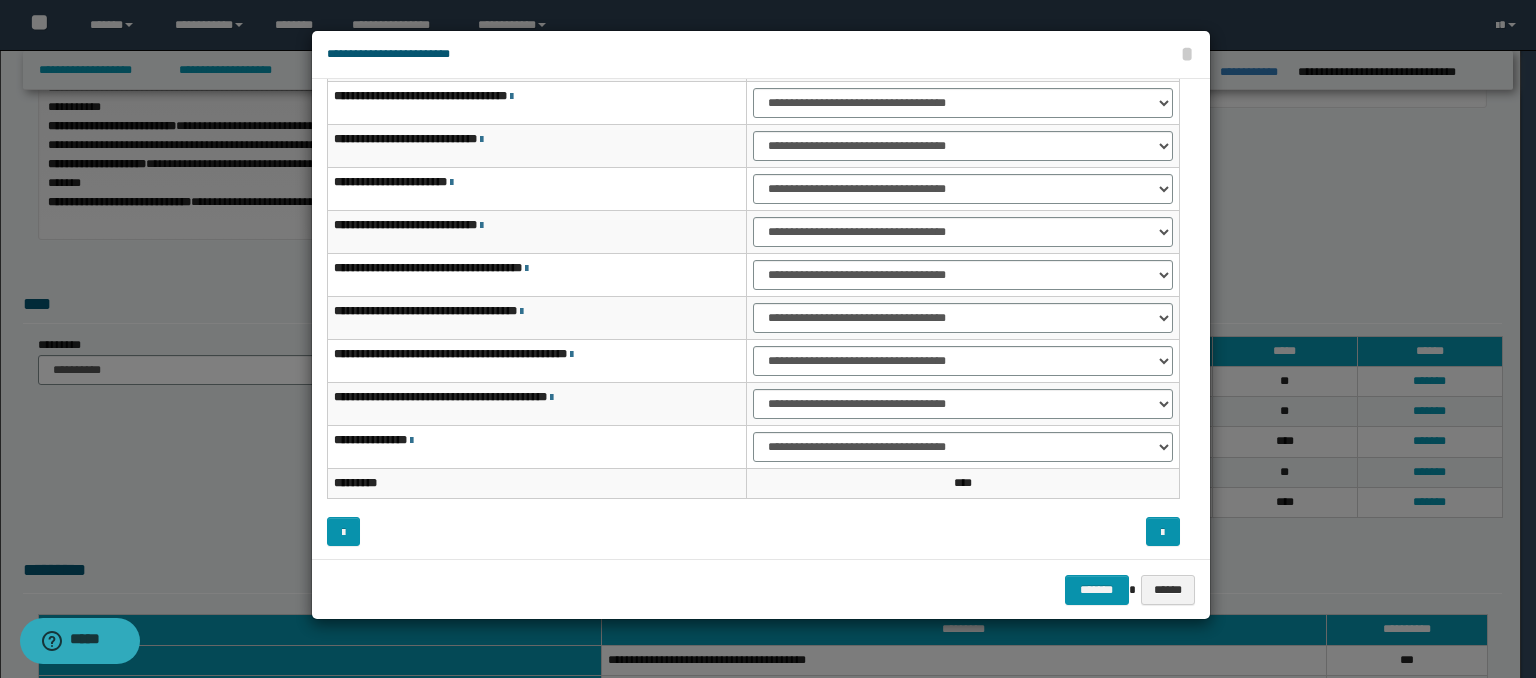 scroll, scrollTop: 118, scrollLeft: 0, axis: vertical 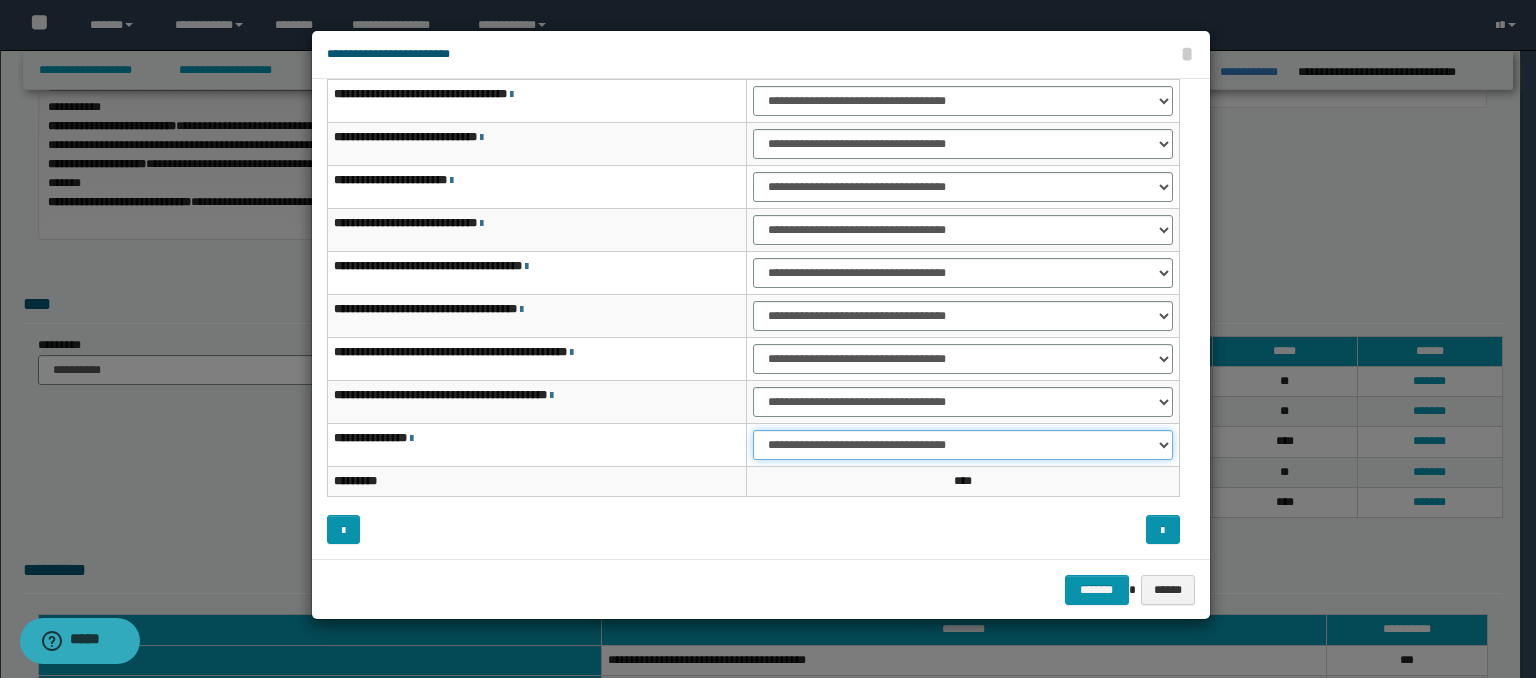 drag, startPoint x: 893, startPoint y: 446, endPoint x: 882, endPoint y: 517, distance: 71.84706 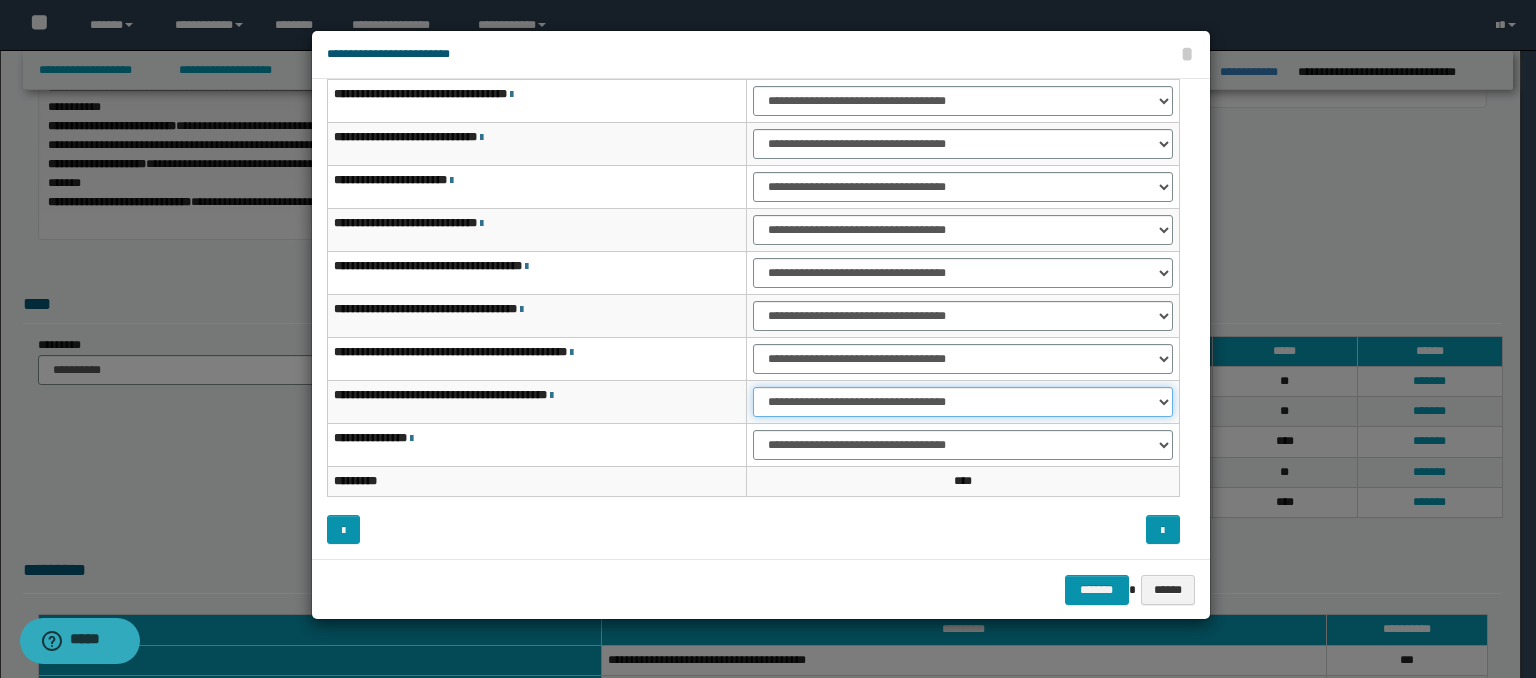 click on "**********" at bounding box center (963, 402) 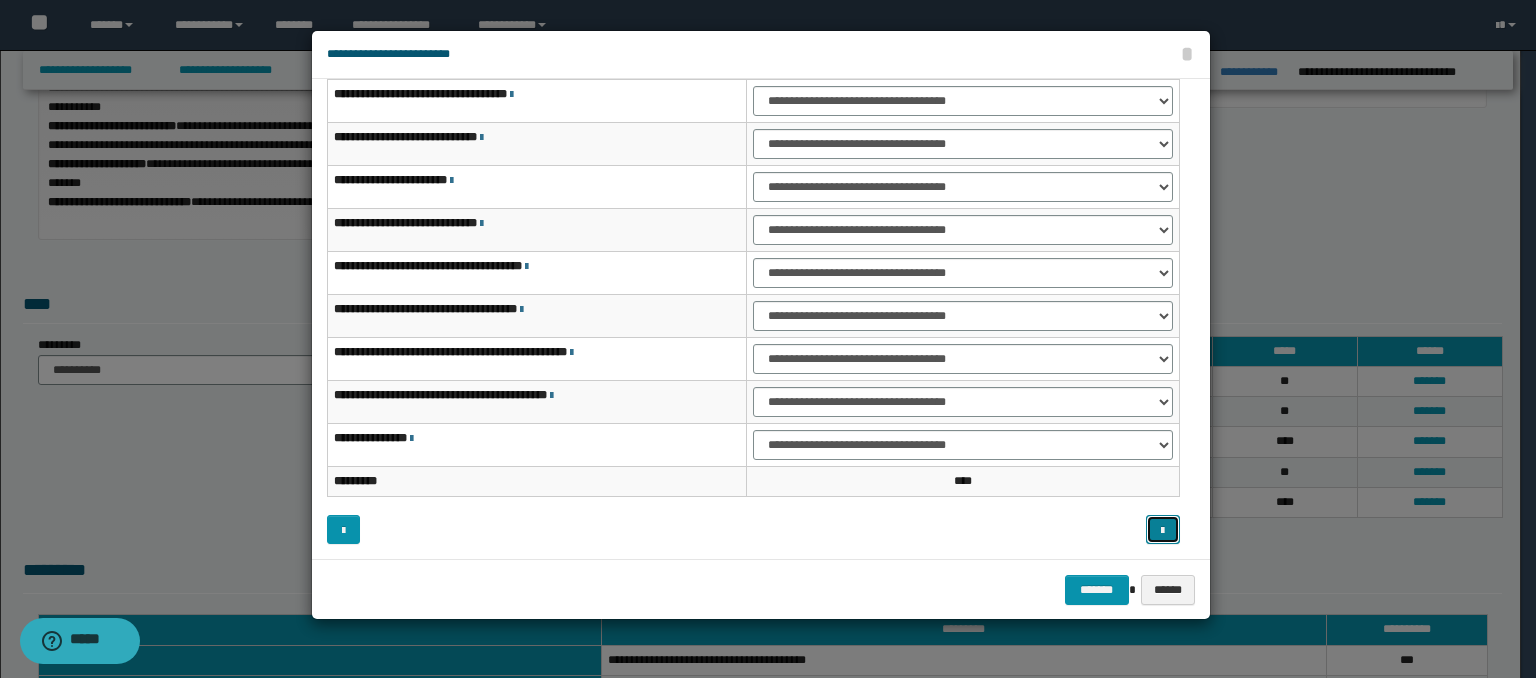 click at bounding box center (1162, 531) 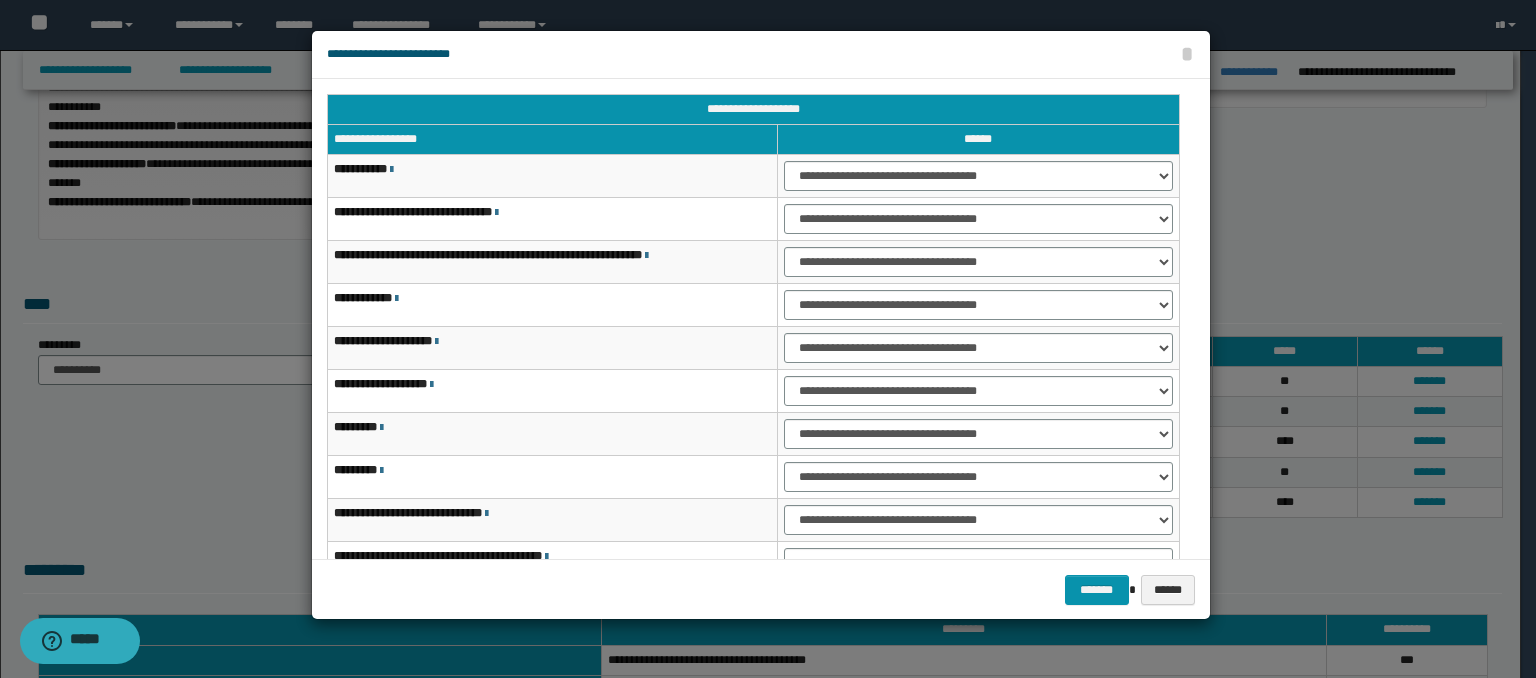 scroll, scrollTop: 0, scrollLeft: 0, axis: both 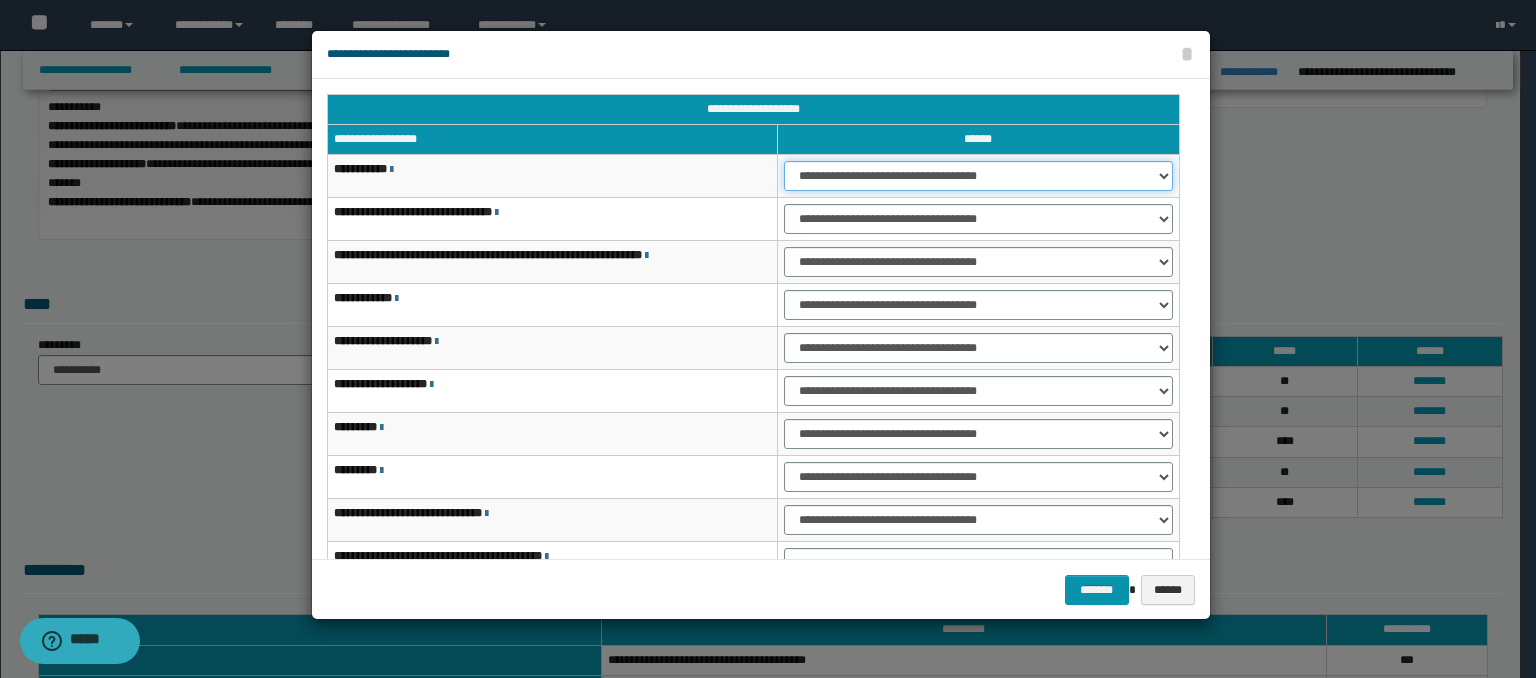 click on "**********" at bounding box center (978, 176) 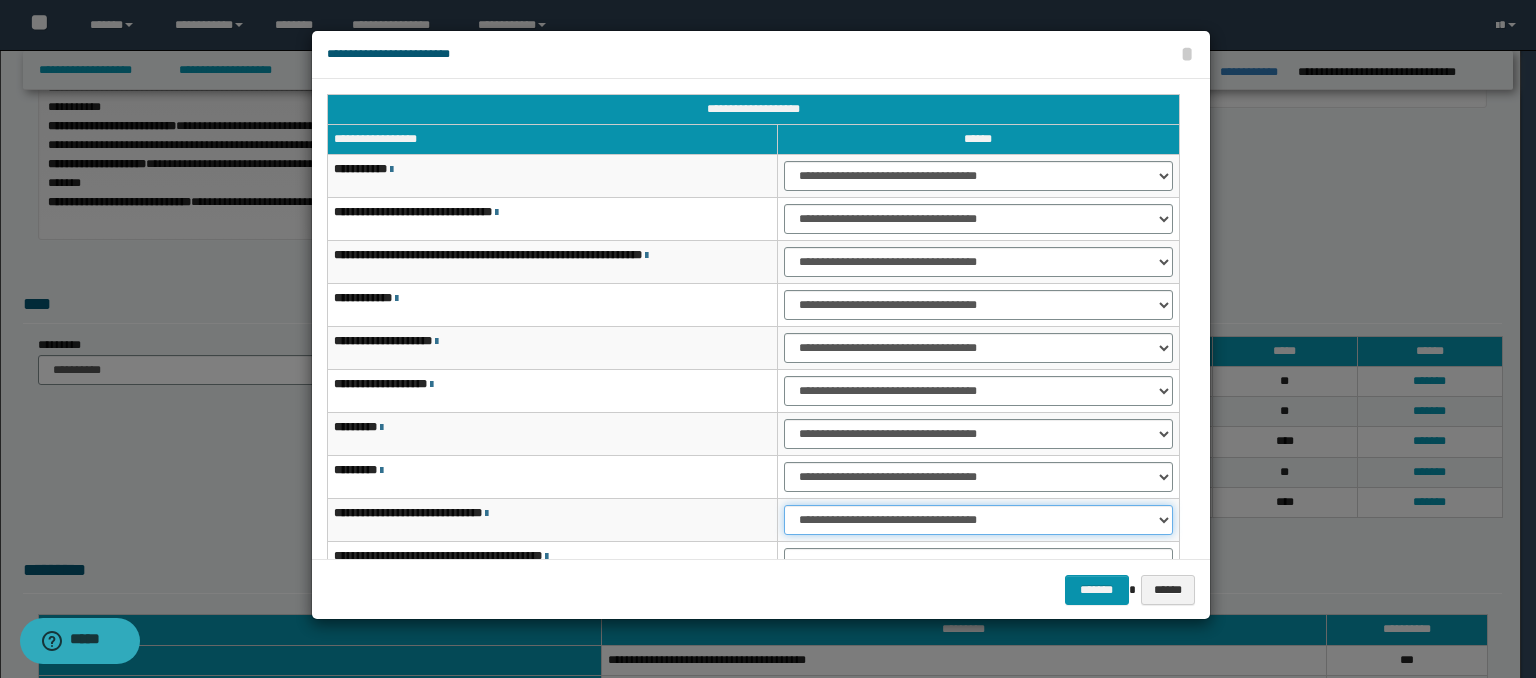 click on "**********" at bounding box center (978, 520) 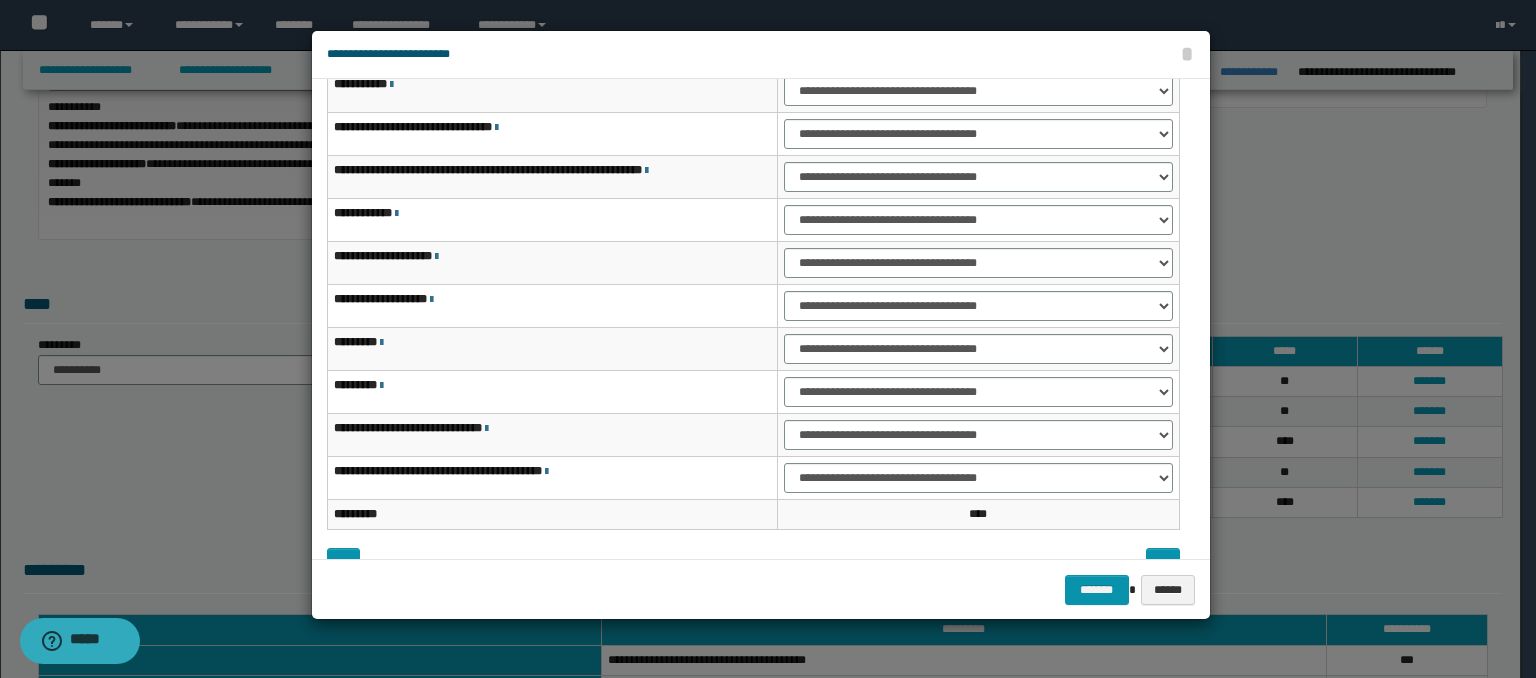 scroll, scrollTop: 118, scrollLeft: 0, axis: vertical 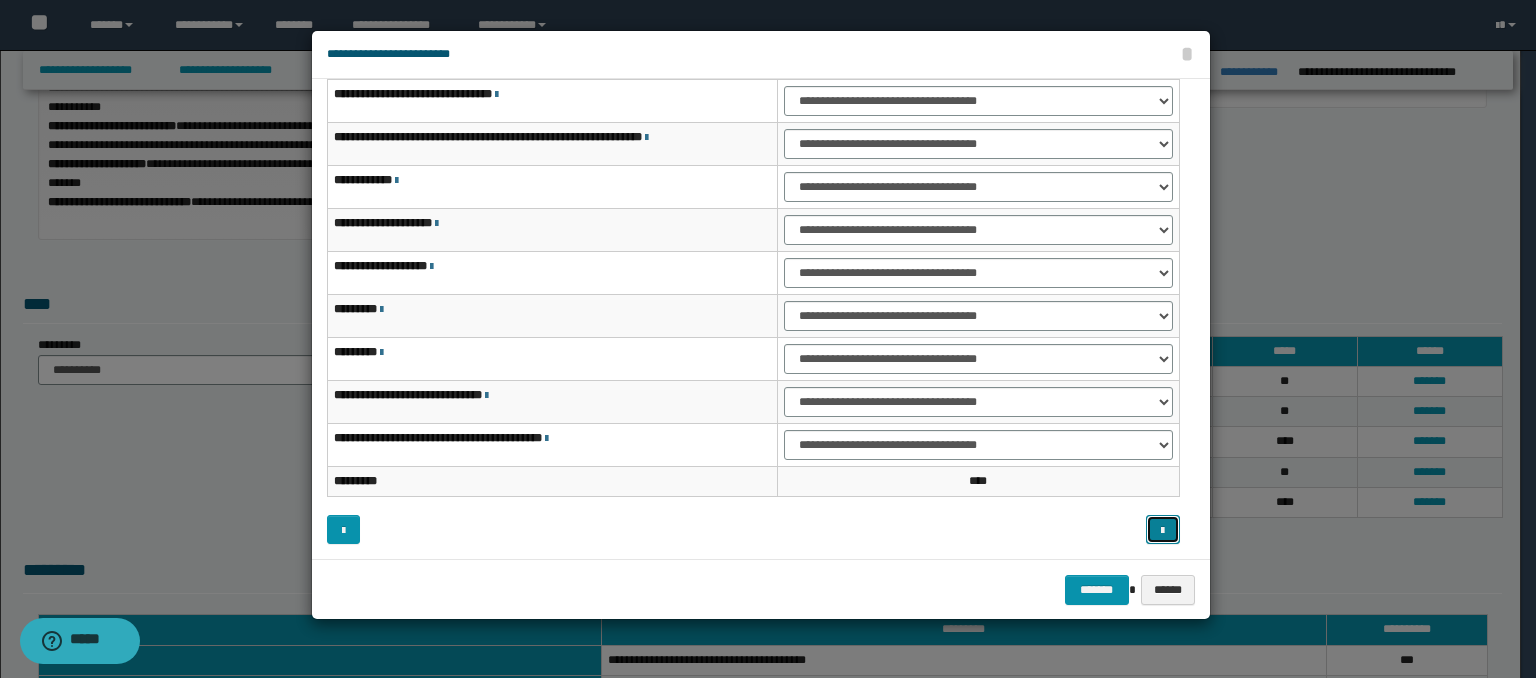 click at bounding box center [1162, 531] 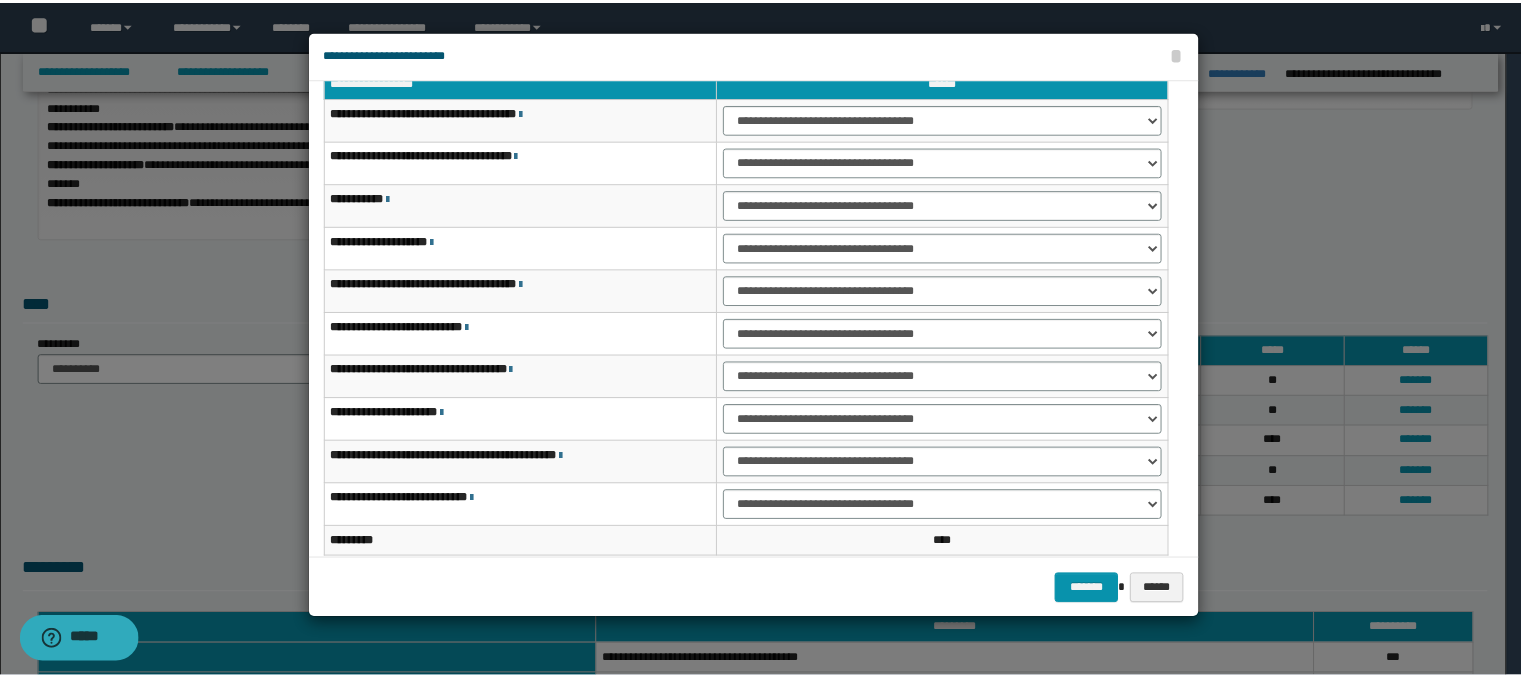 scroll, scrollTop: 38, scrollLeft: 0, axis: vertical 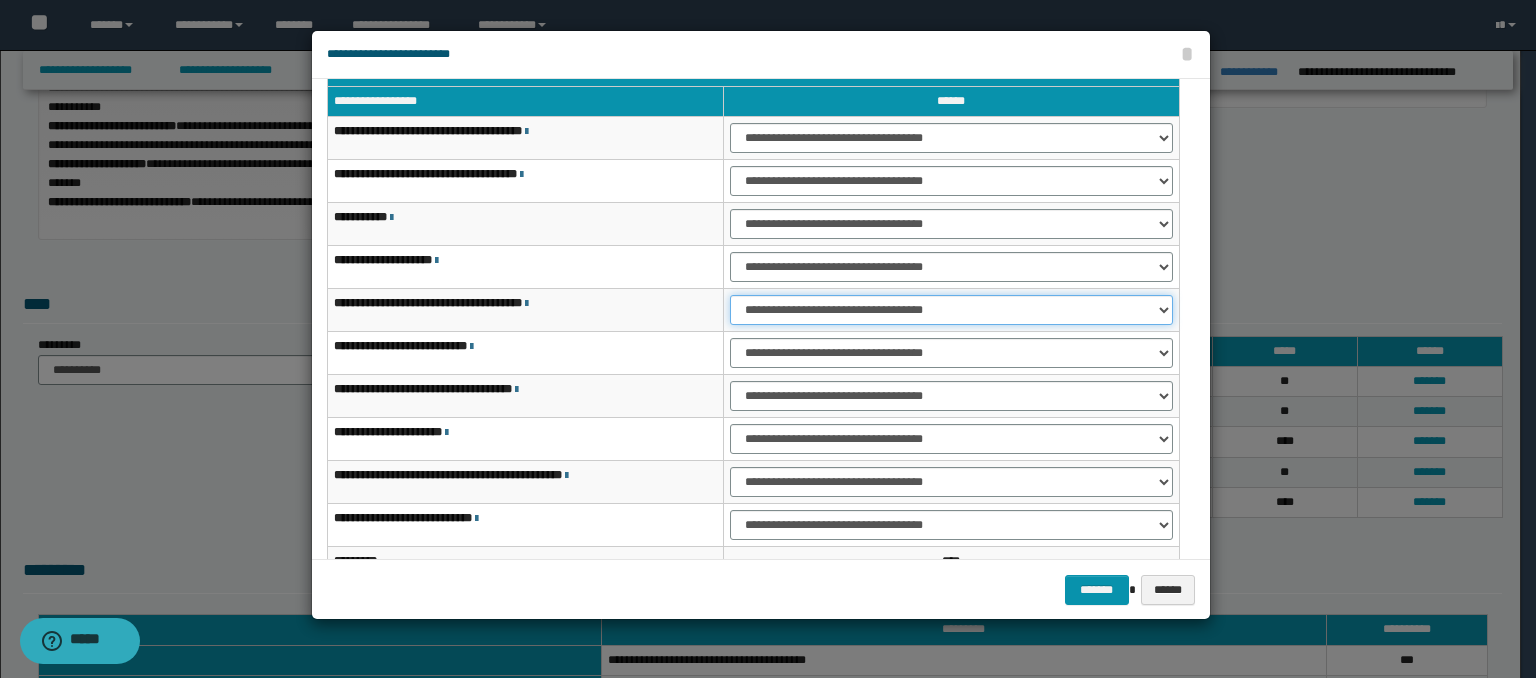 click on "**********" at bounding box center (951, 310) 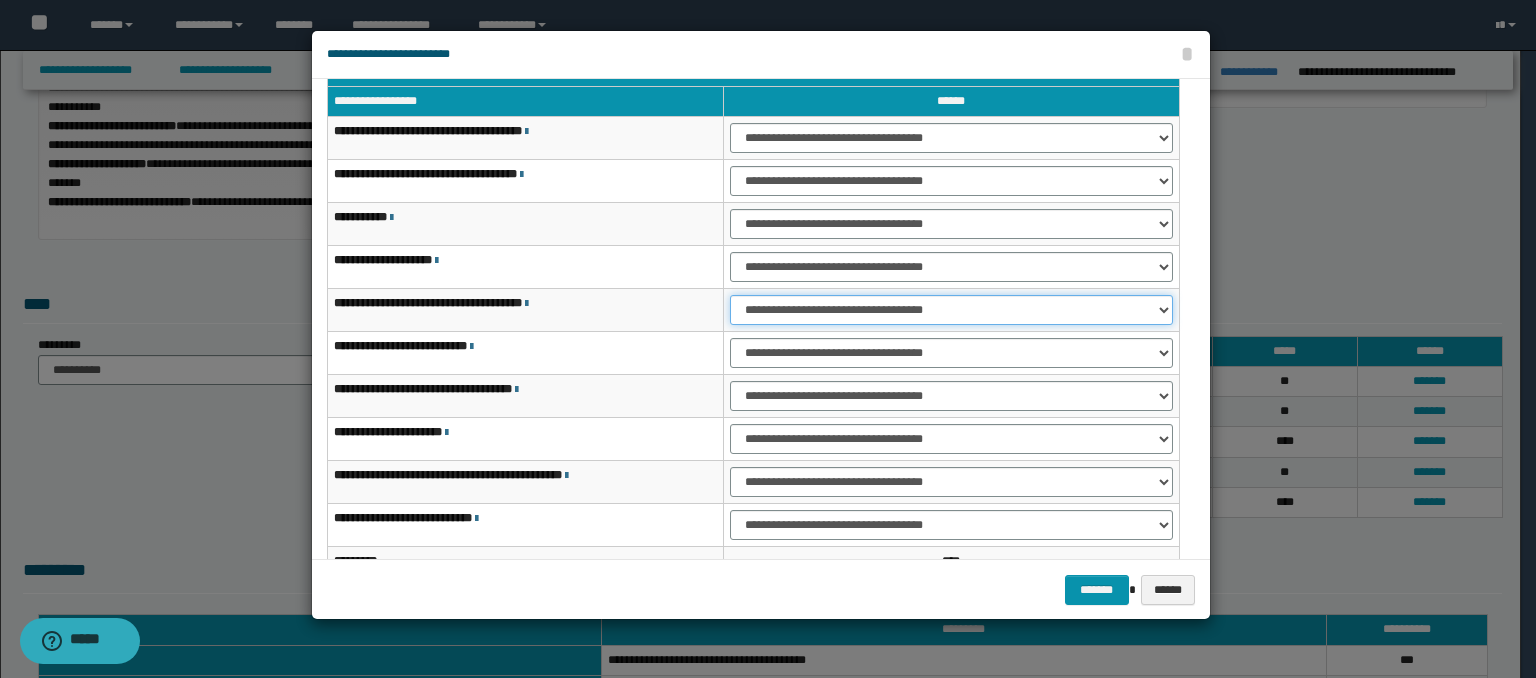select on "***" 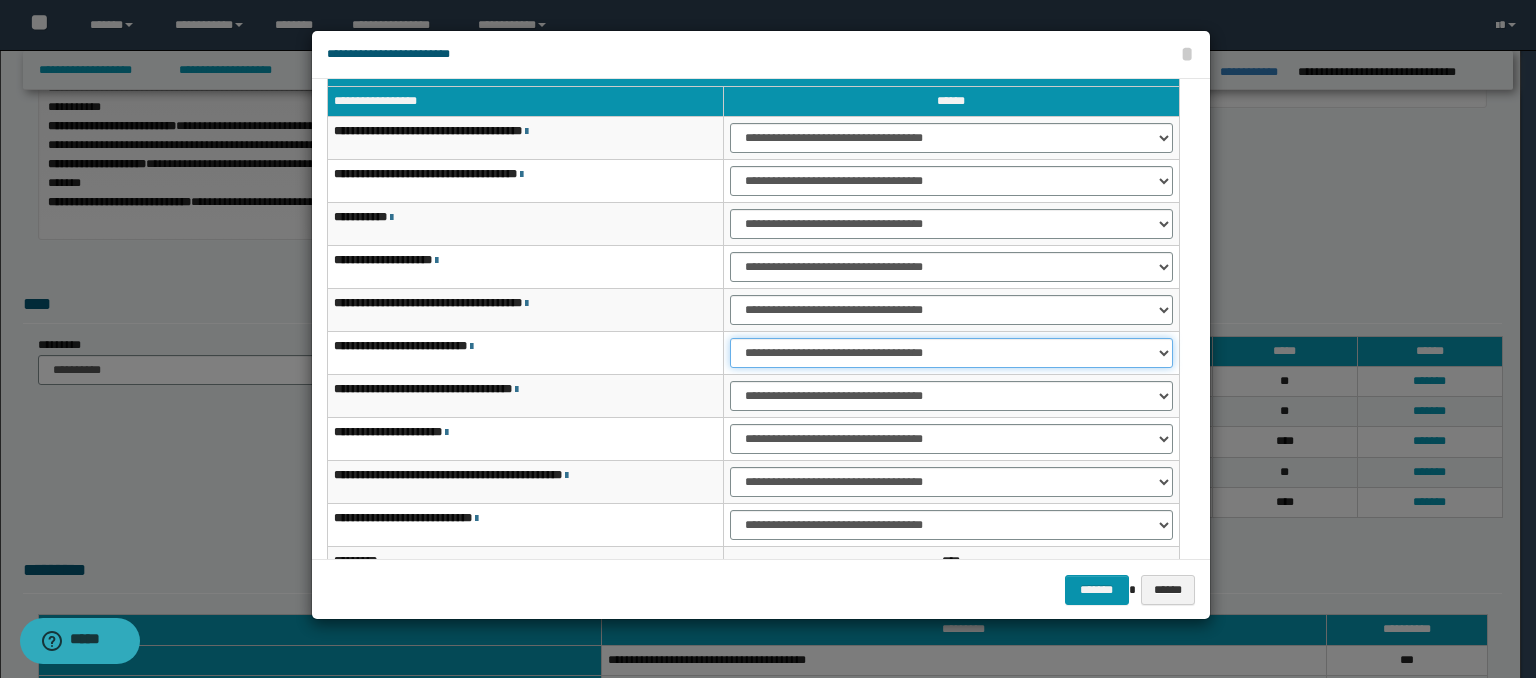 click on "**********" at bounding box center [951, 353] 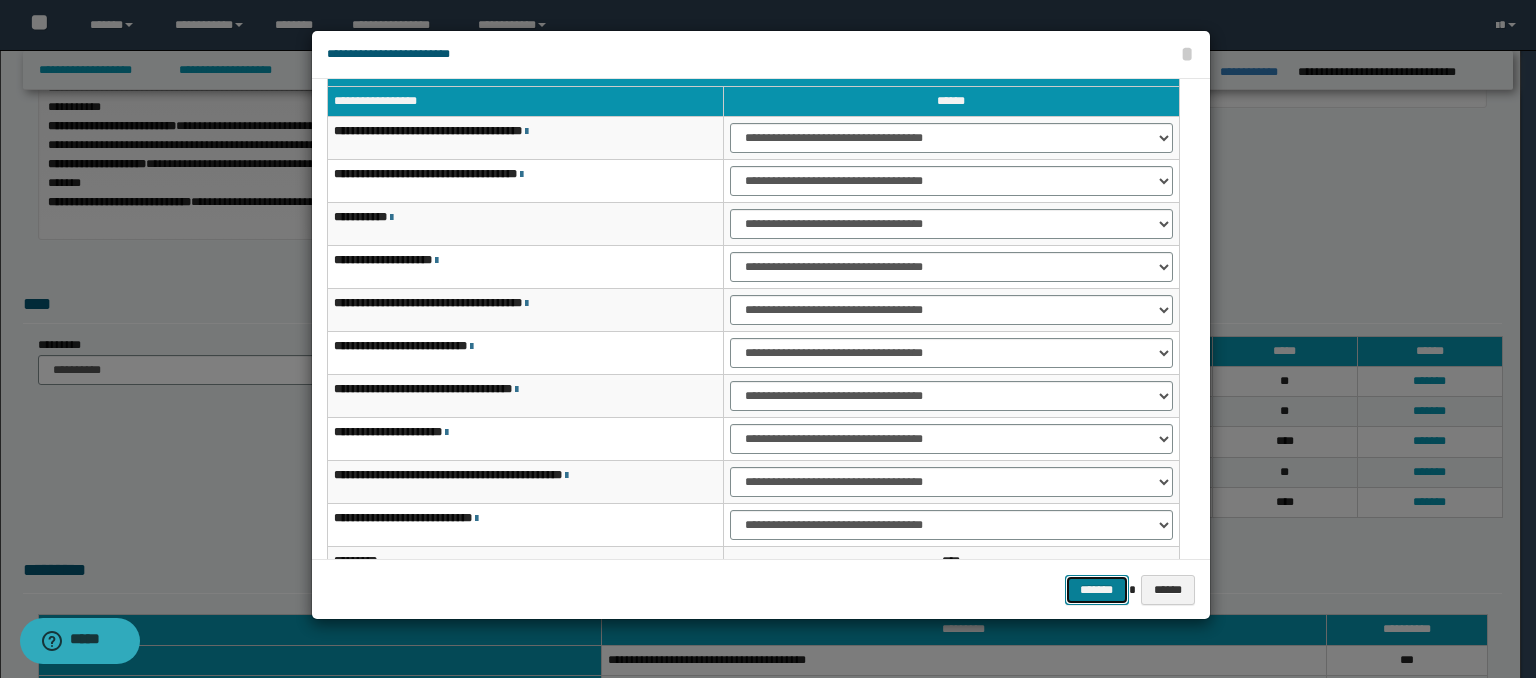 click on "*******" at bounding box center (1097, 590) 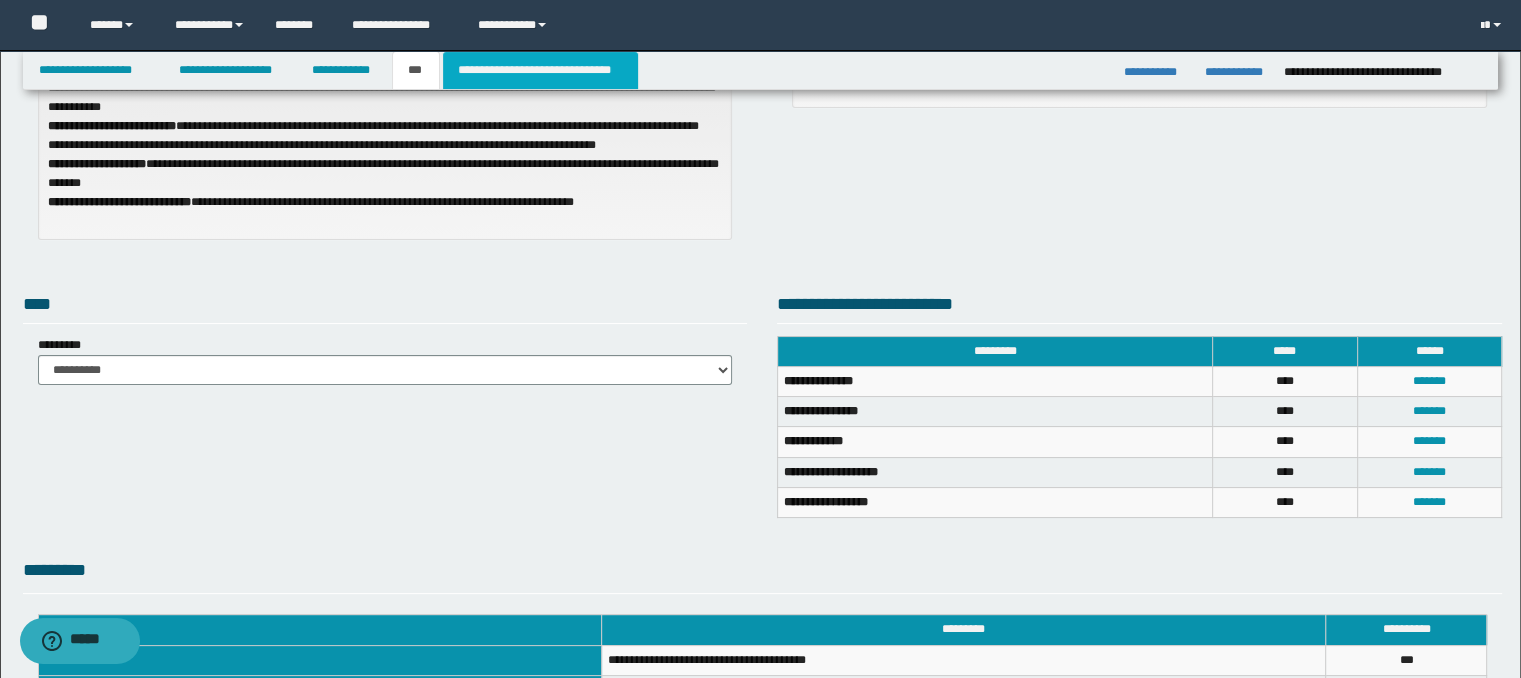 click on "**********" at bounding box center (540, 70) 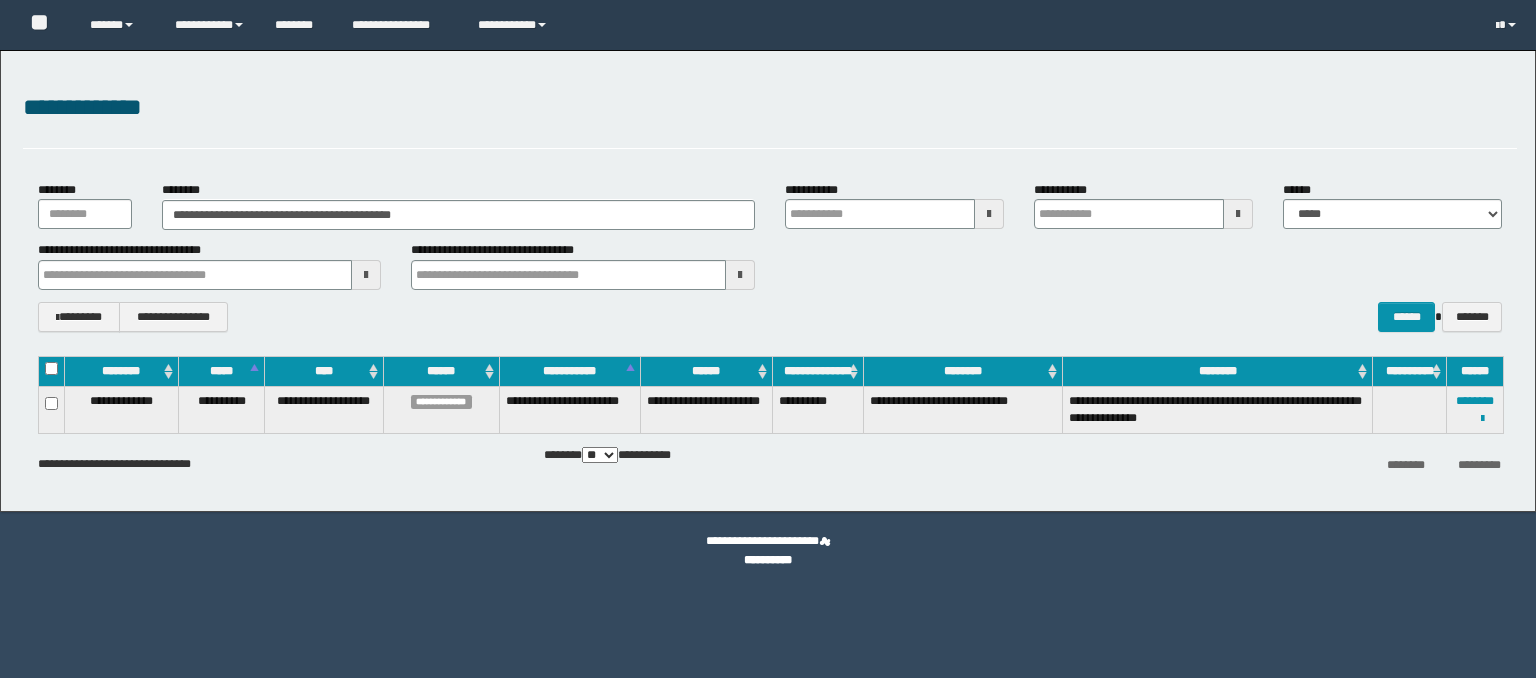 scroll, scrollTop: 0, scrollLeft: 0, axis: both 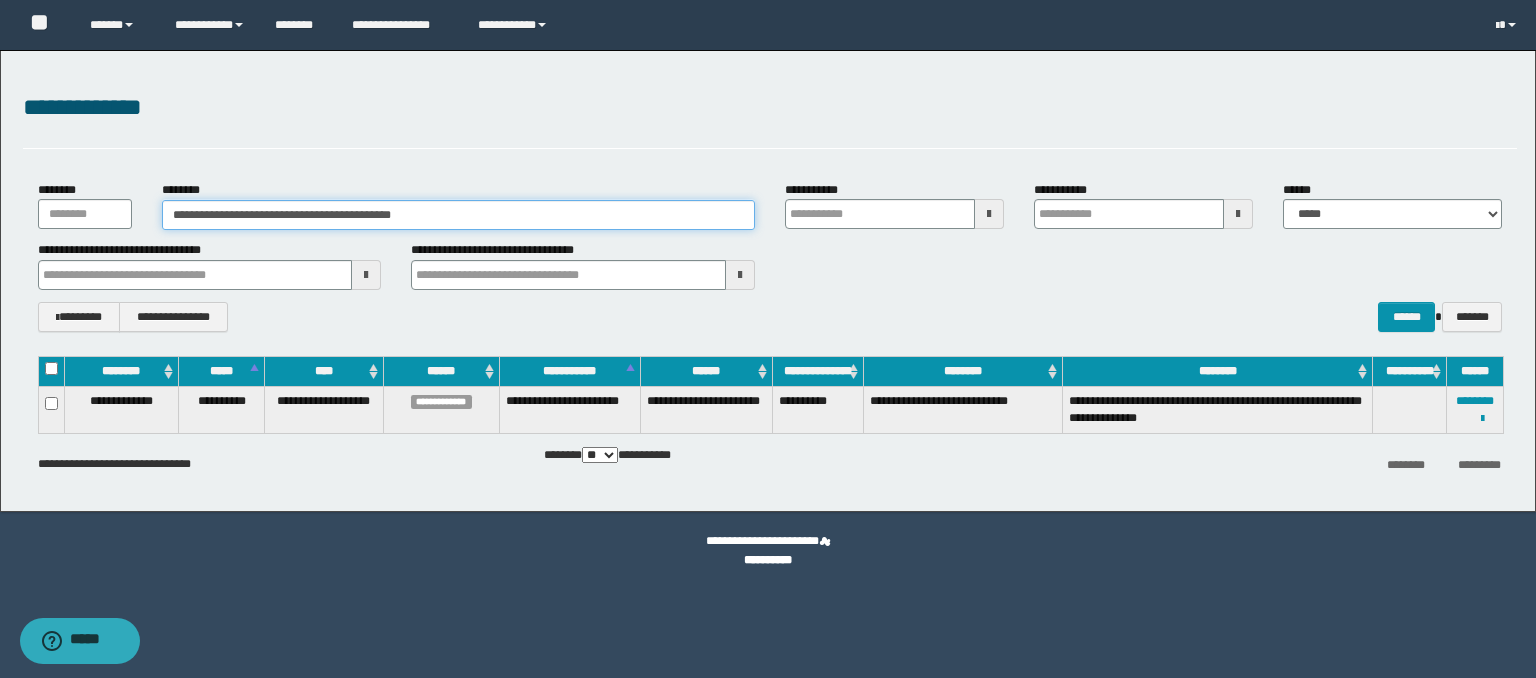 drag, startPoint x: 467, startPoint y: 217, endPoint x: 122, endPoint y: 211, distance: 345.0522 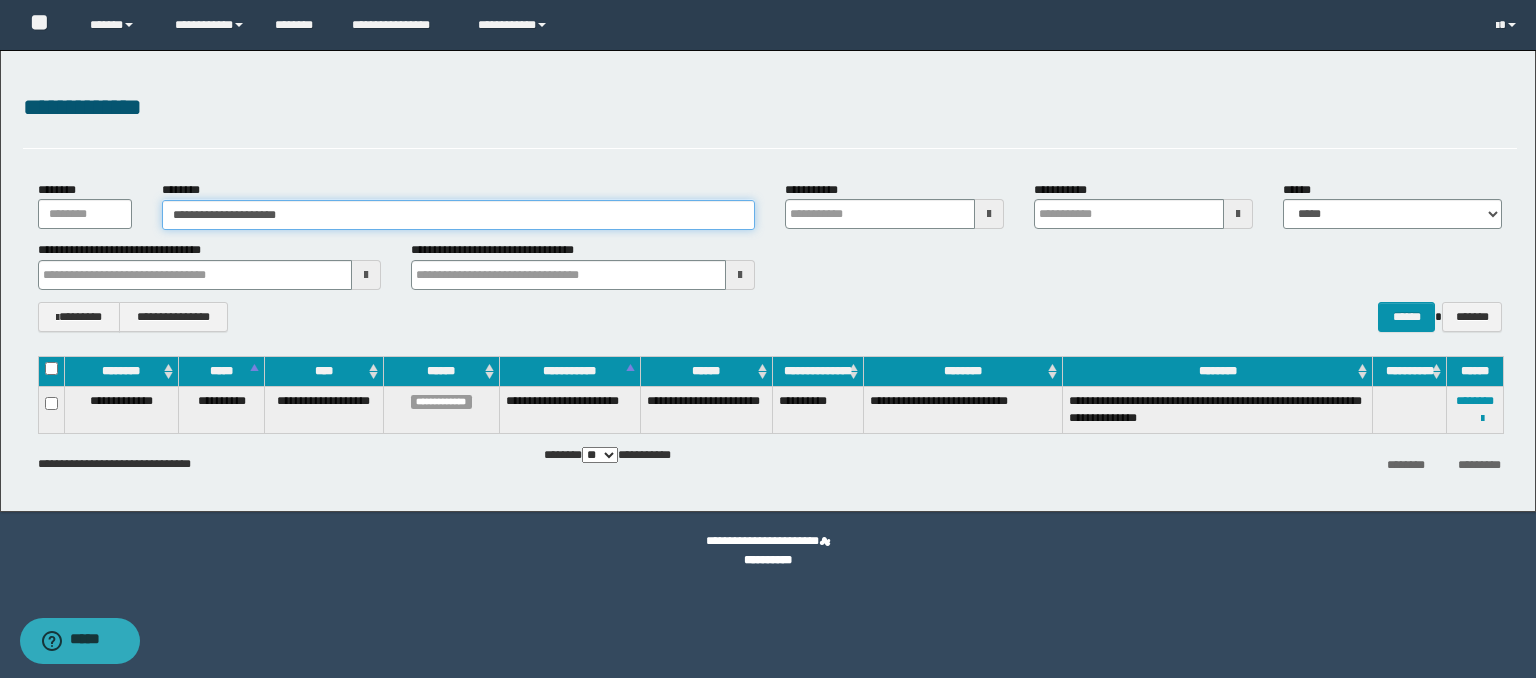 type on "**********" 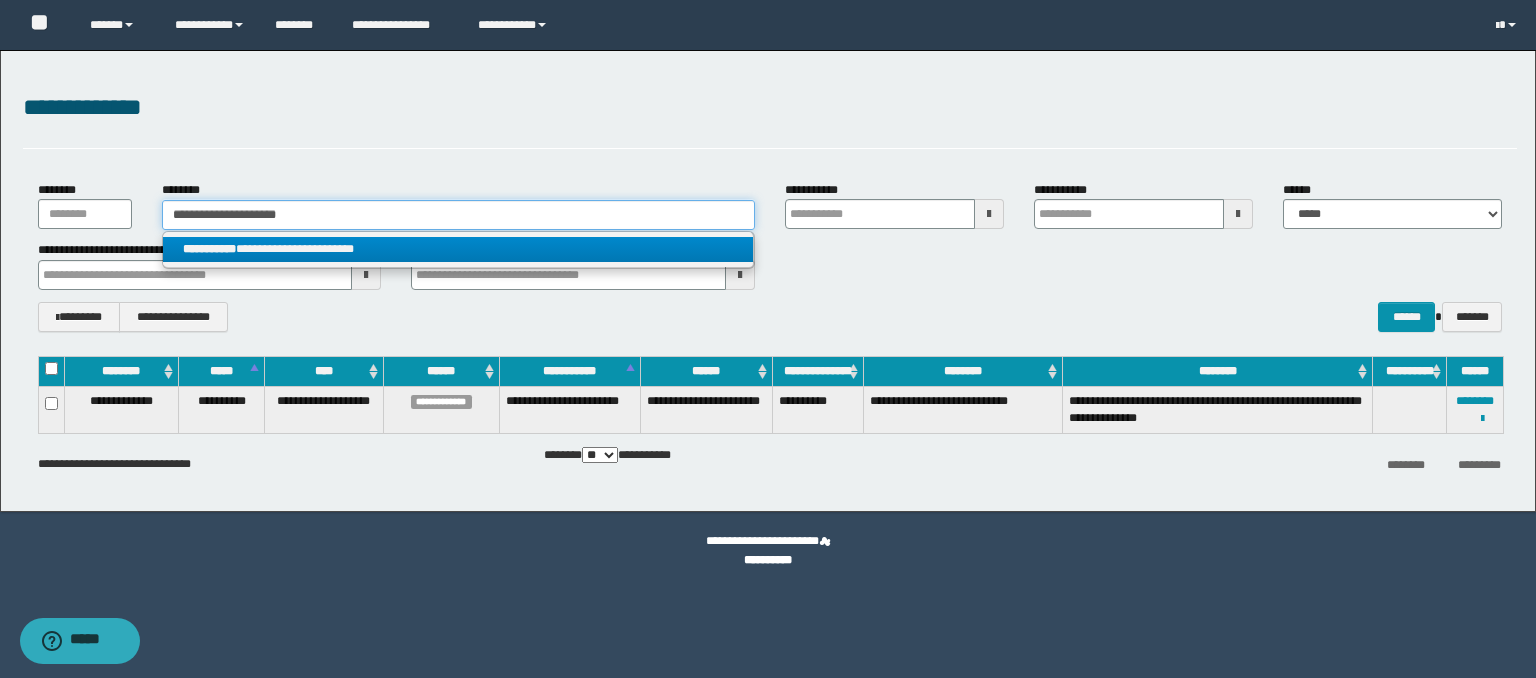 type on "**********" 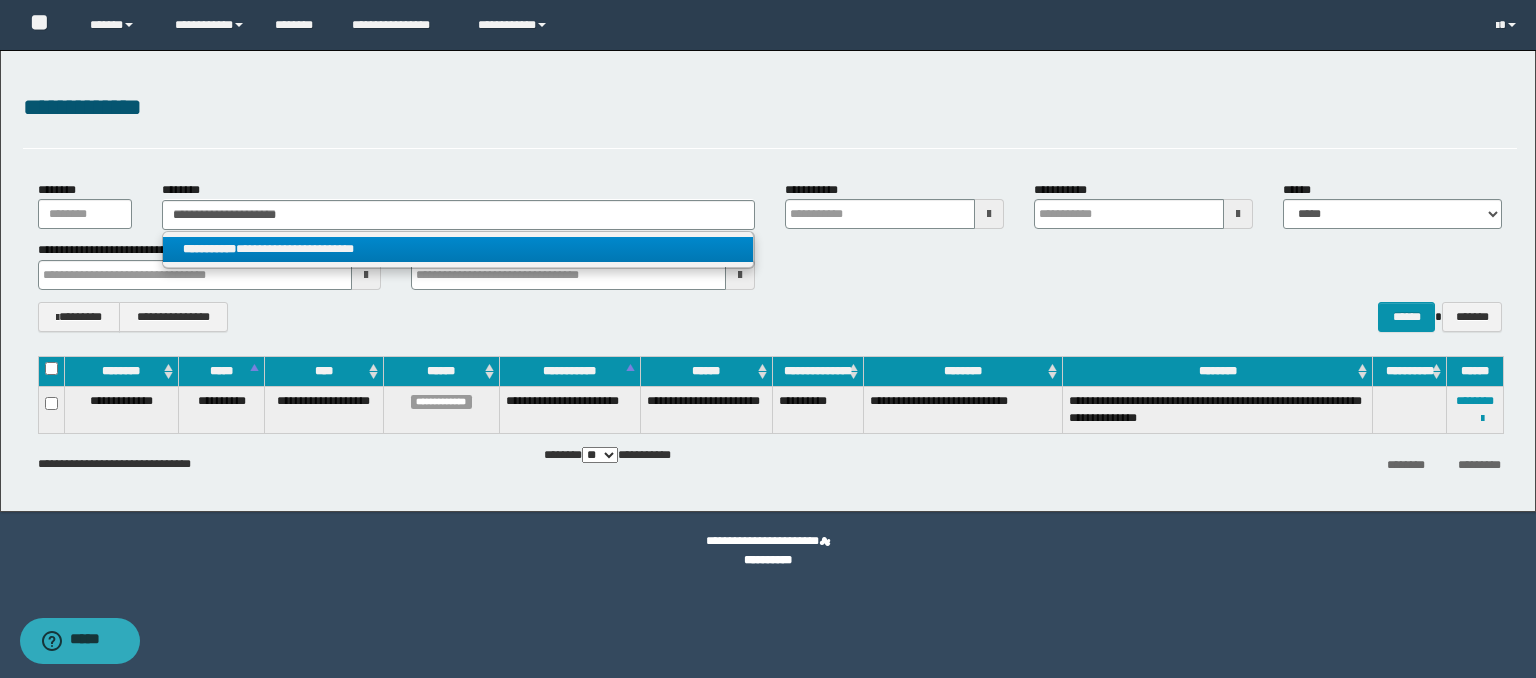 click on "**********" at bounding box center [458, 249] 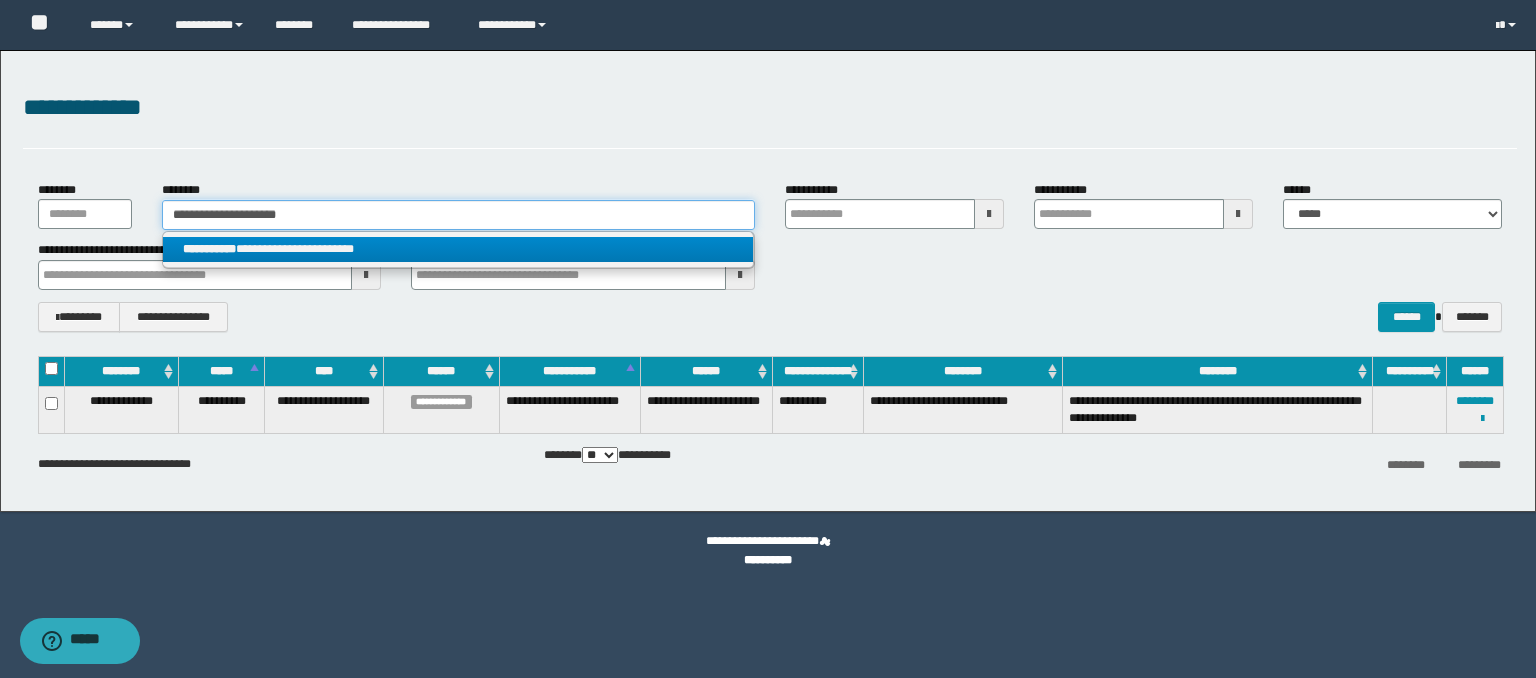 type 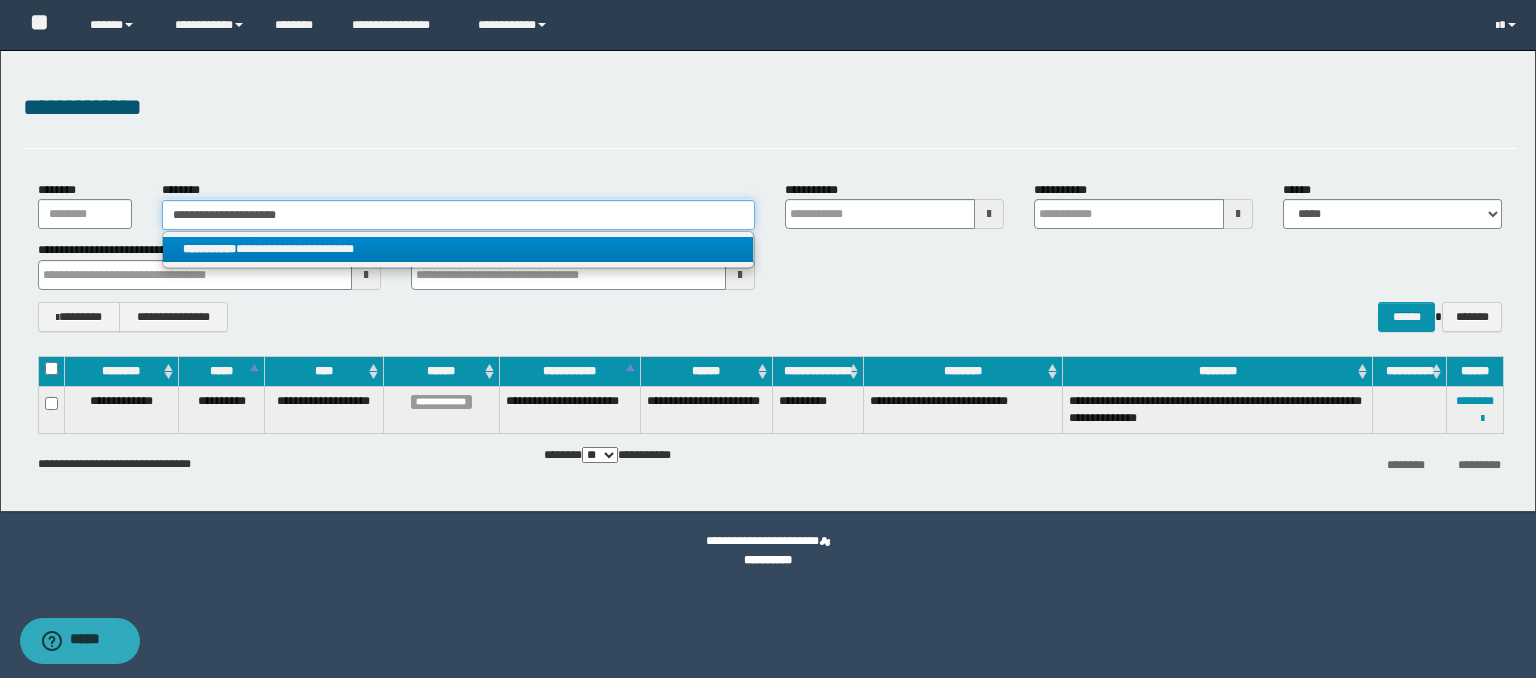 type on "**********" 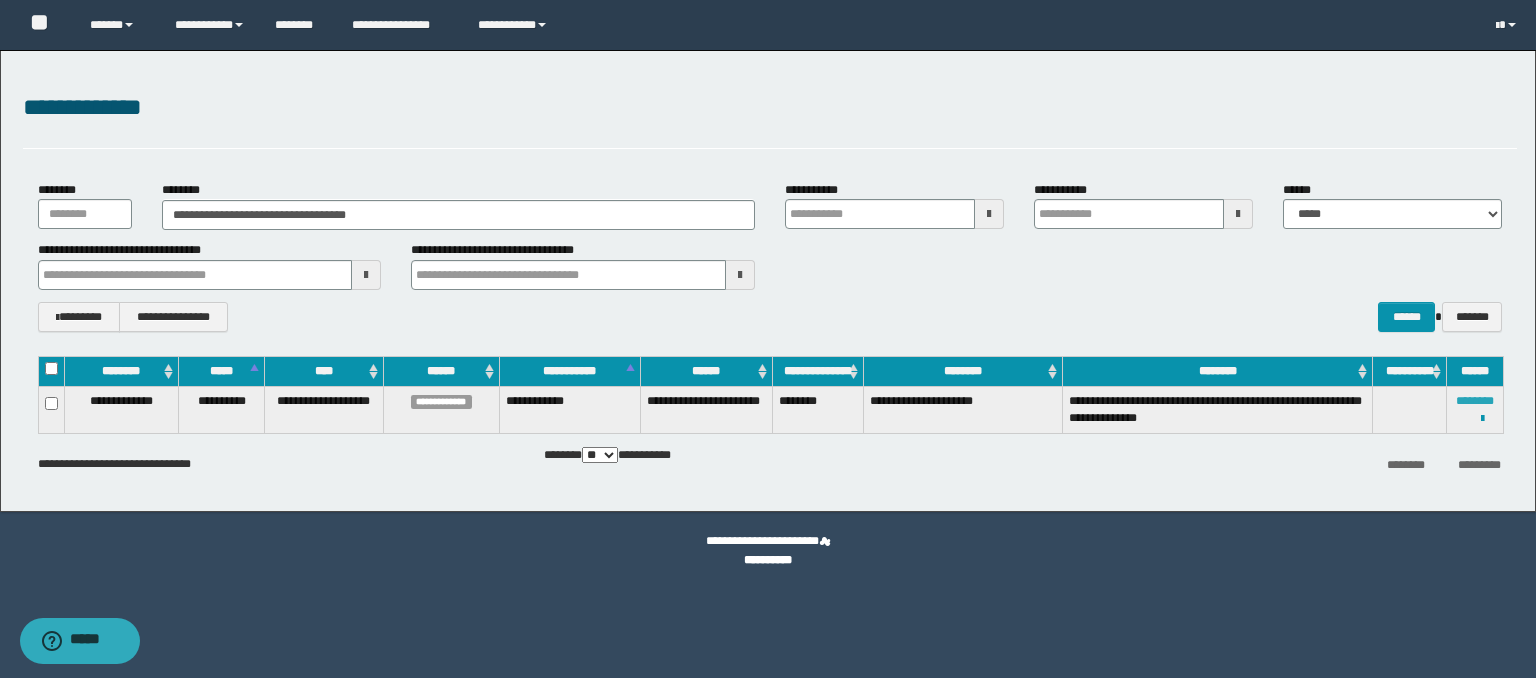 click on "********" at bounding box center (1475, 401) 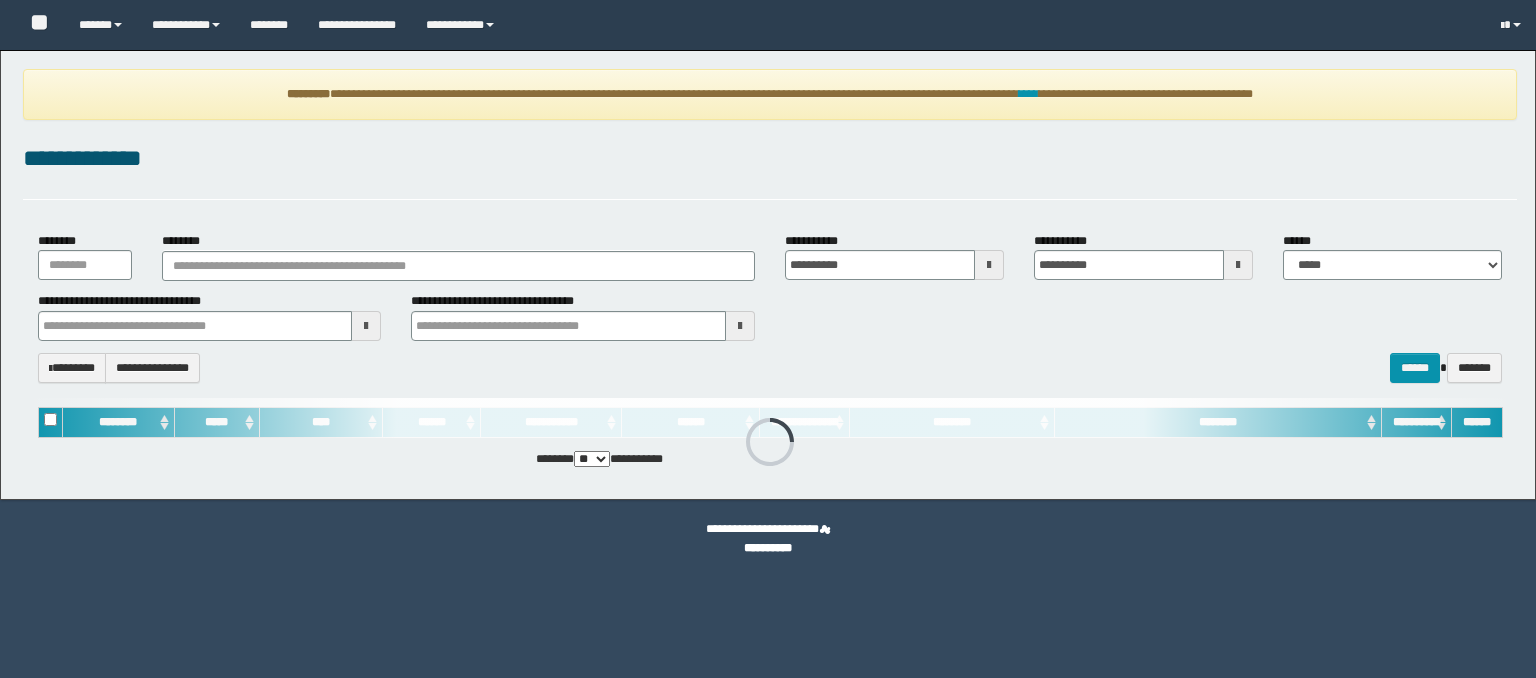 scroll, scrollTop: 0, scrollLeft: 0, axis: both 